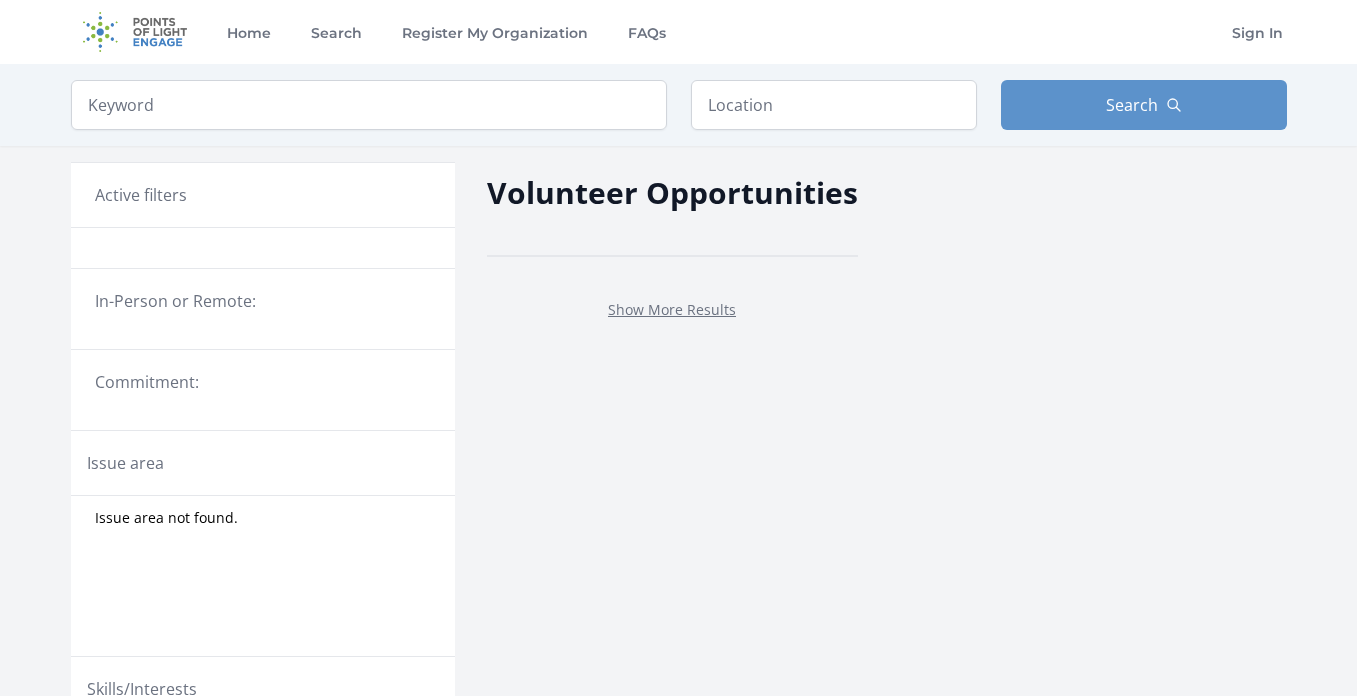 scroll, scrollTop: 0, scrollLeft: 0, axis: both 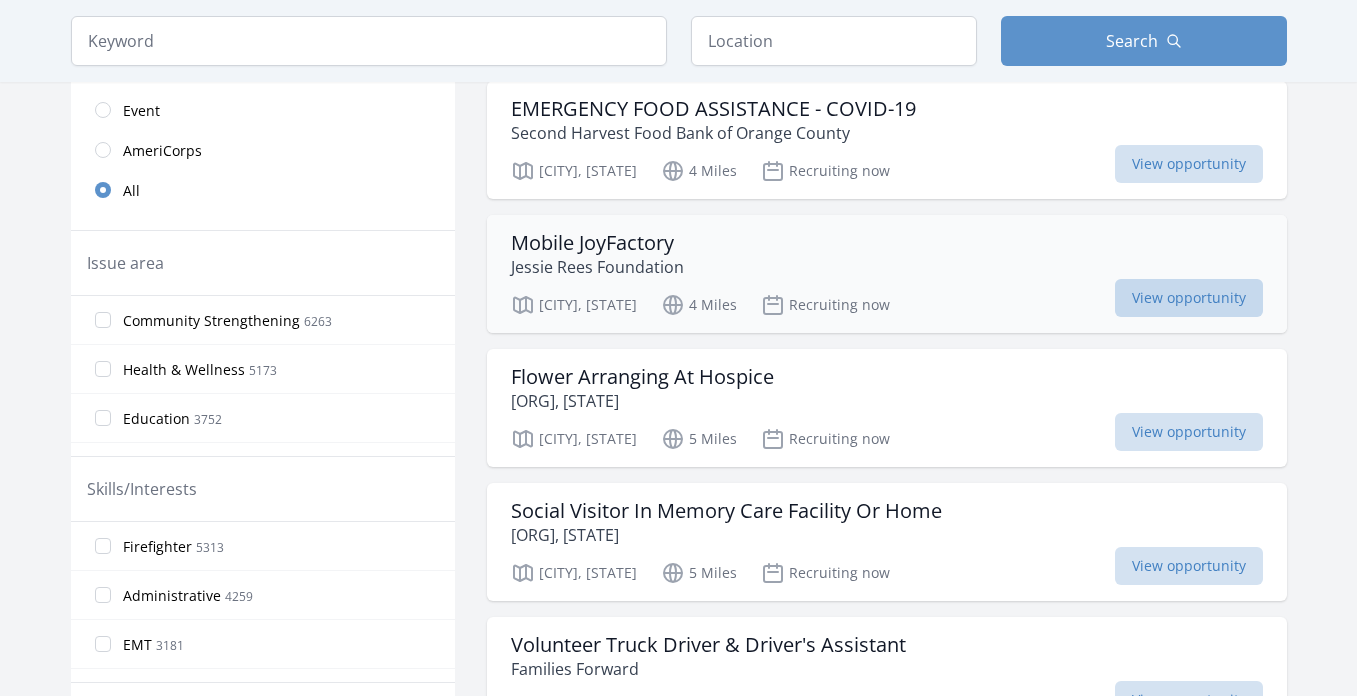 click on "View opportunity" at bounding box center [1189, 298] 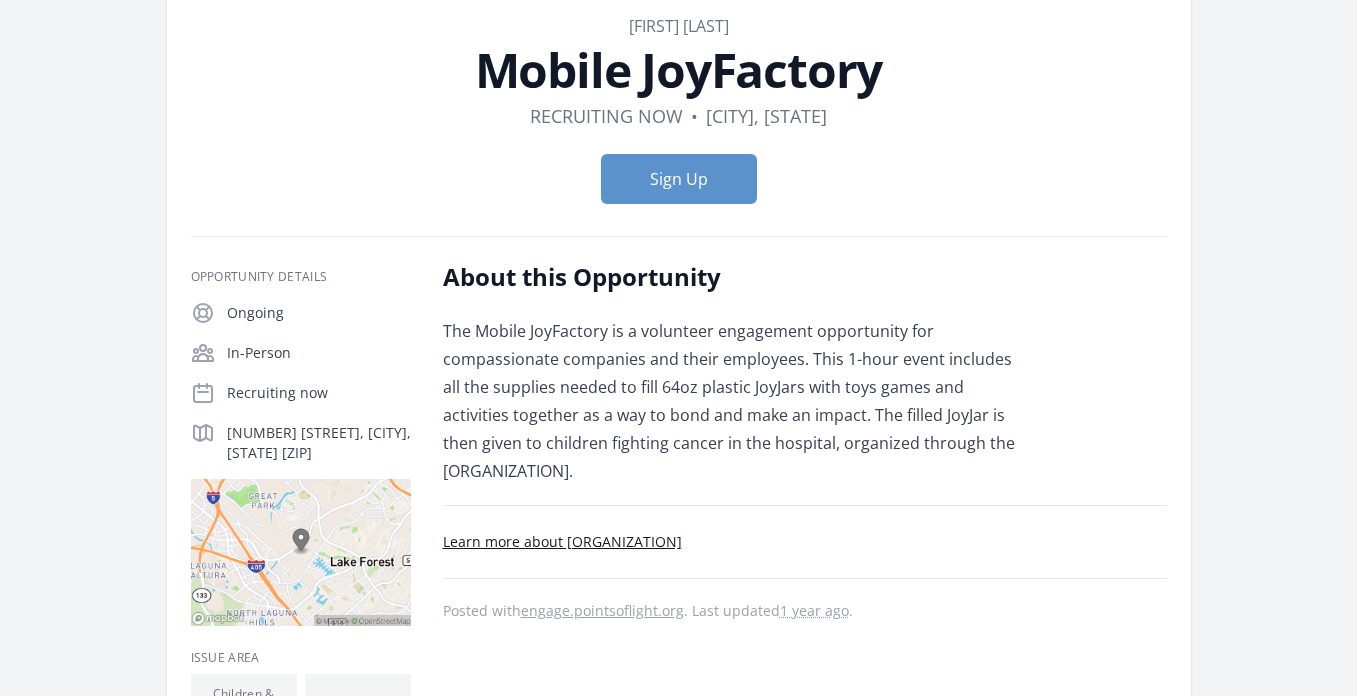 scroll, scrollTop: 80, scrollLeft: 0, axis: vertical 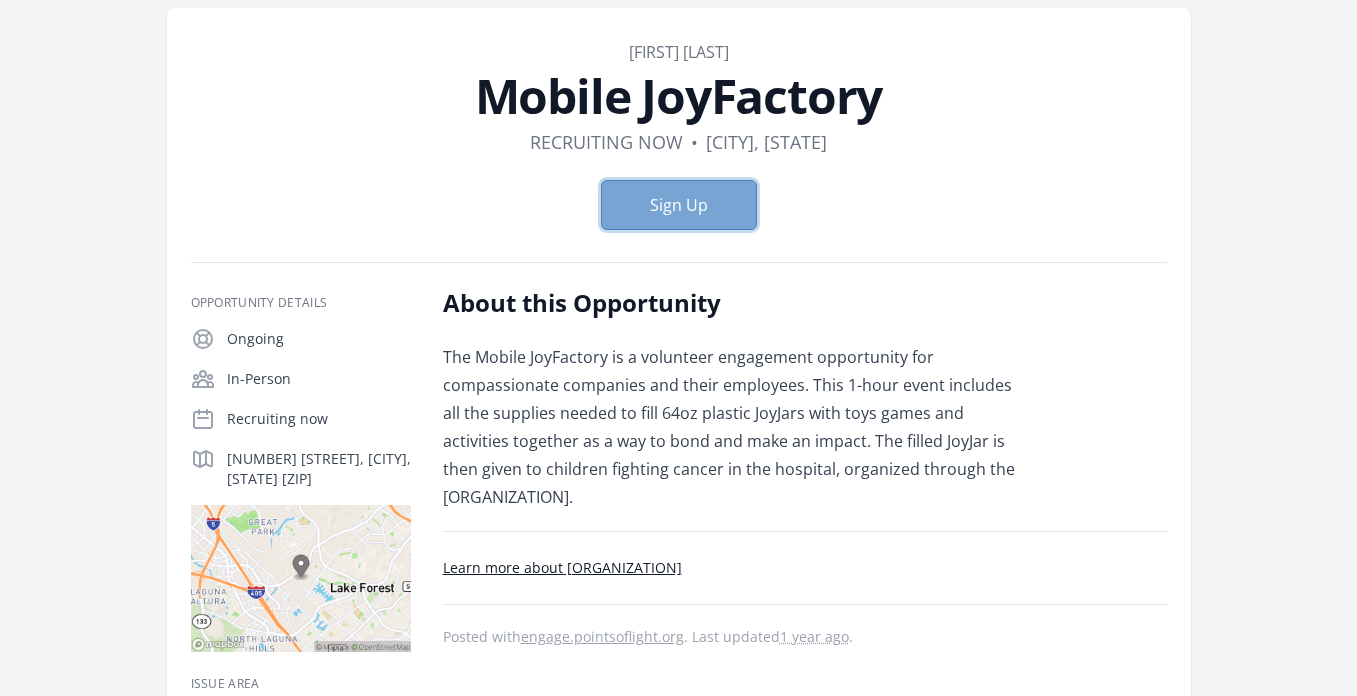 click on "Sign Up" at bounding box center (679, 205) 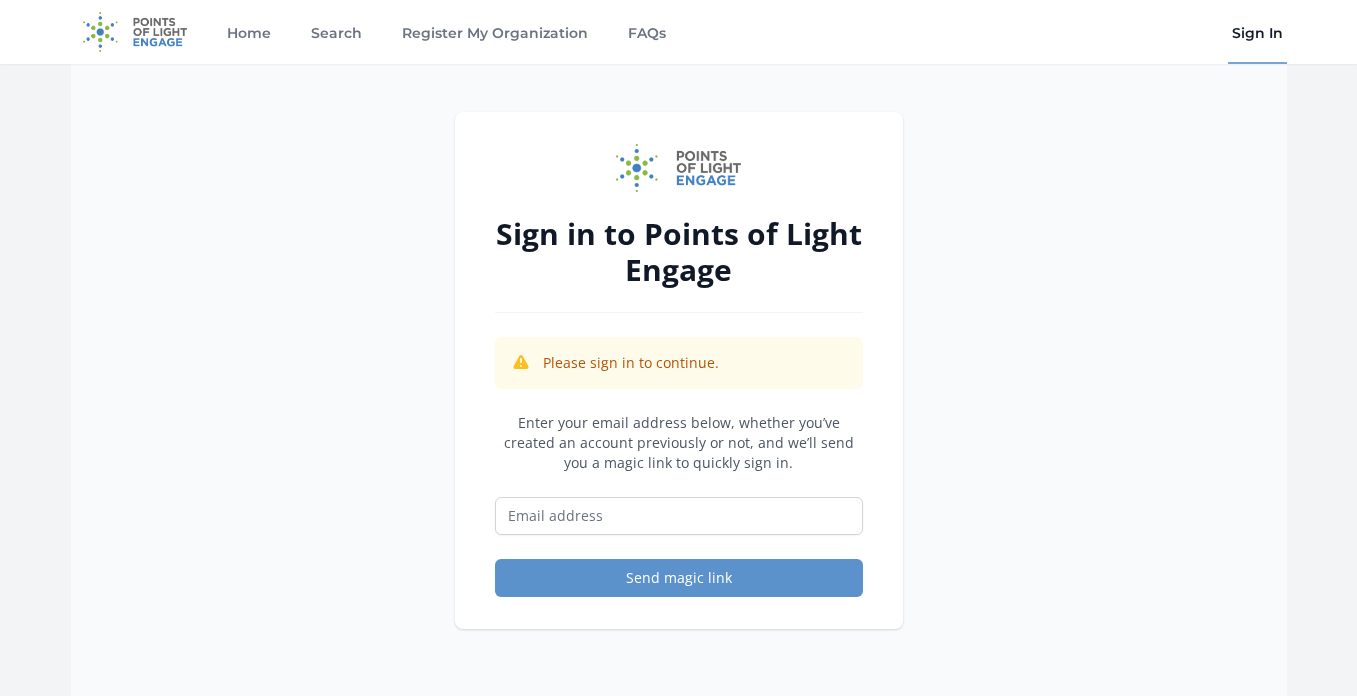 scroll, scrollTop: 0, scrollLeft: 0, axis: both 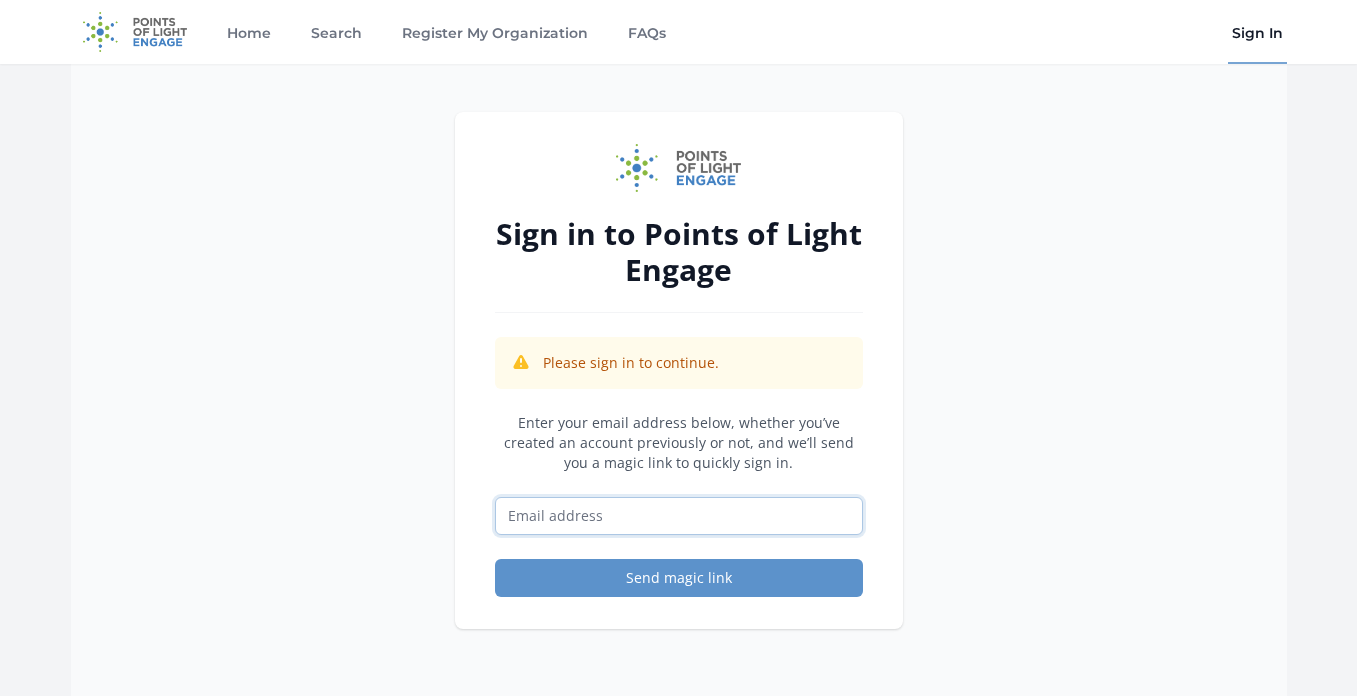 click at bounding box center (679, 516) 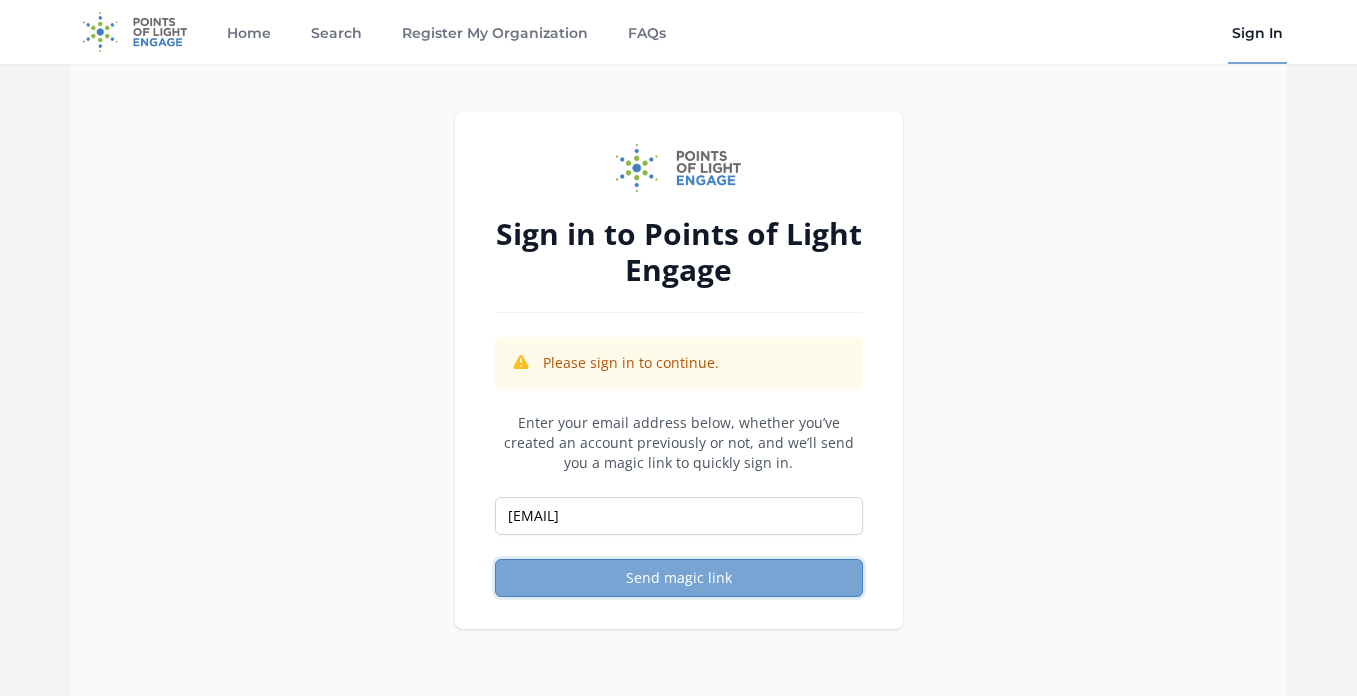 click on "Send magic link" at bounding box center (679, 578) 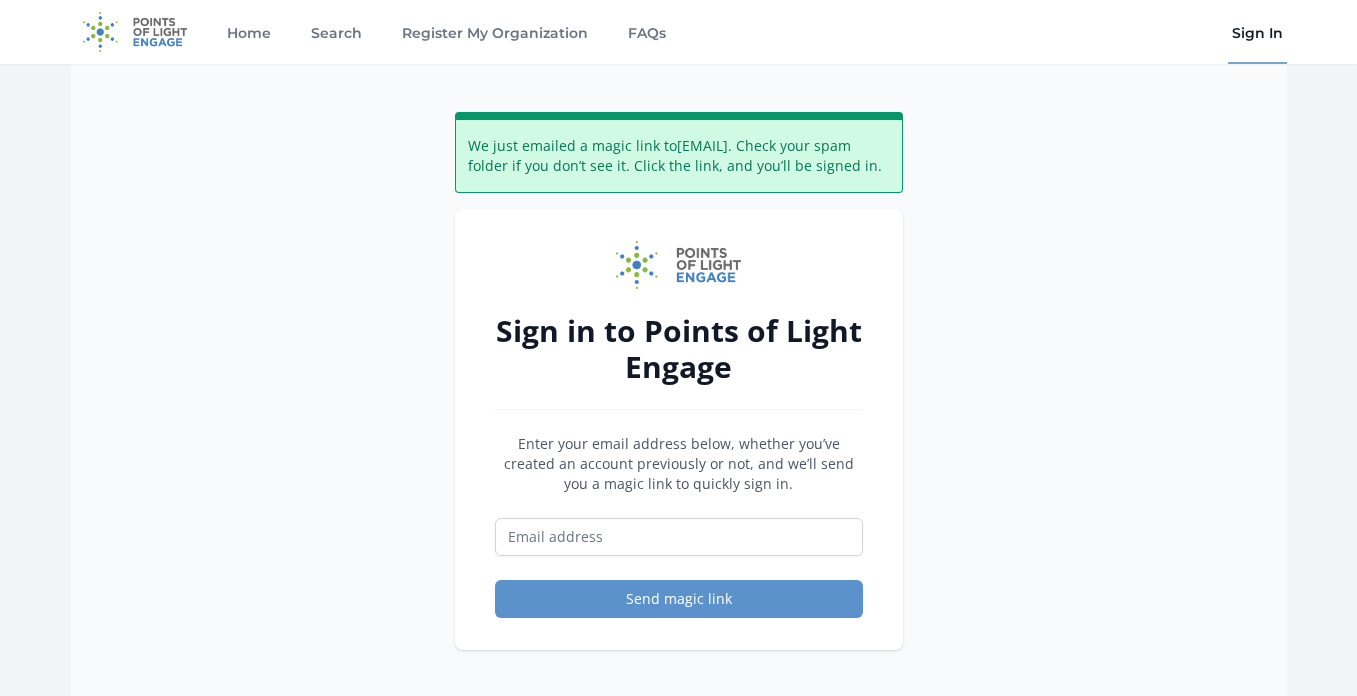 scroll, scrollTop: 0, scrollLeft: 0, axis: both 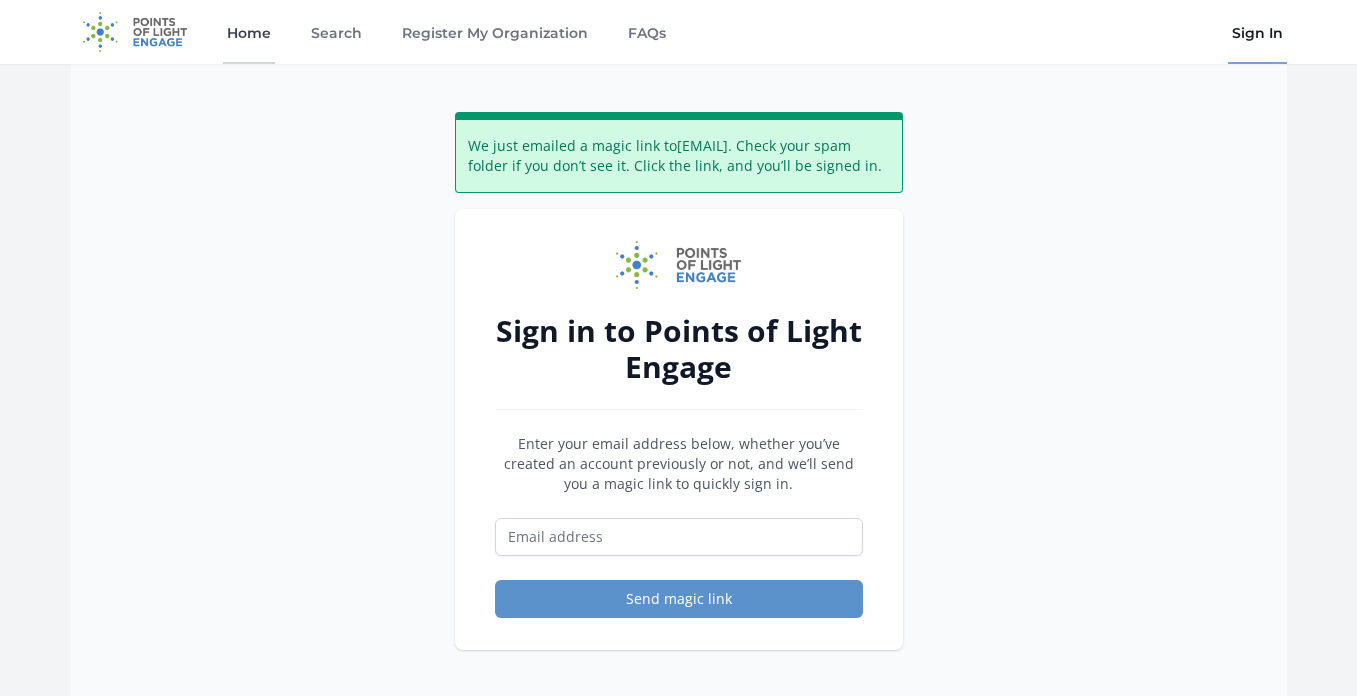 click on "Home" at bounding box center [249, 32] 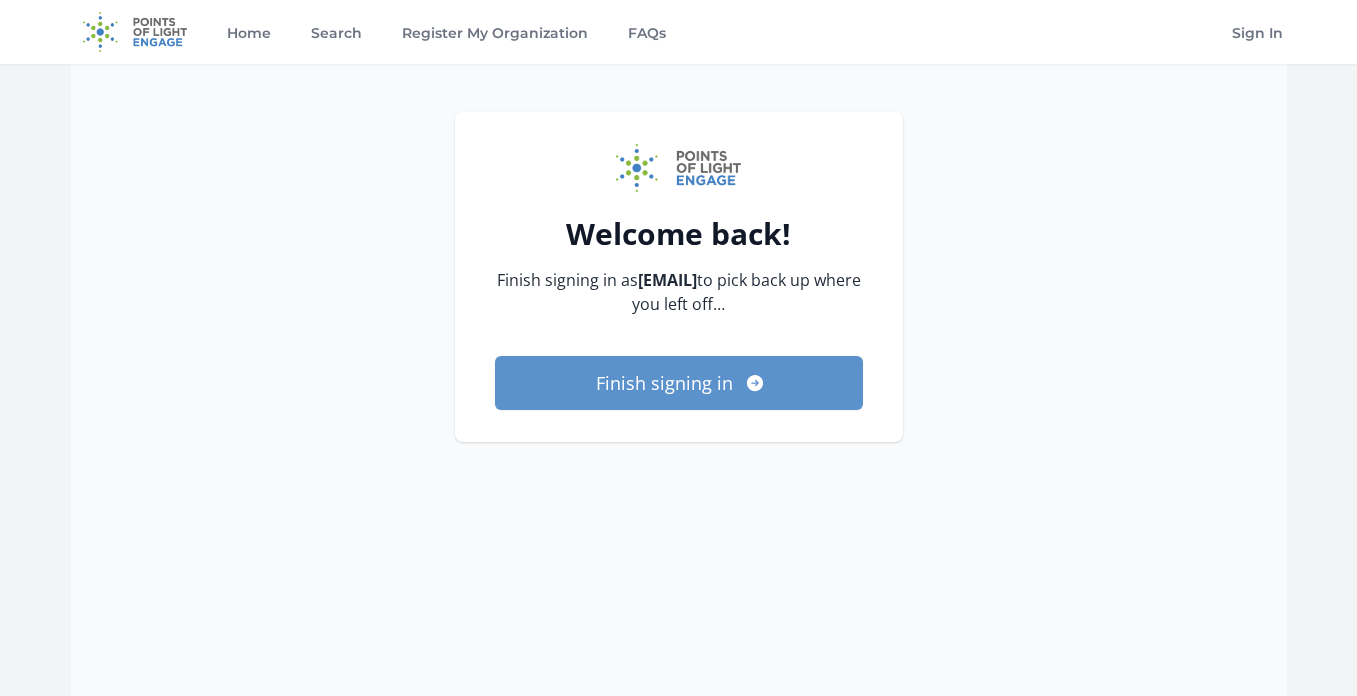 scroll, scrollTop: 0, scrollLeft: 0, axis: both 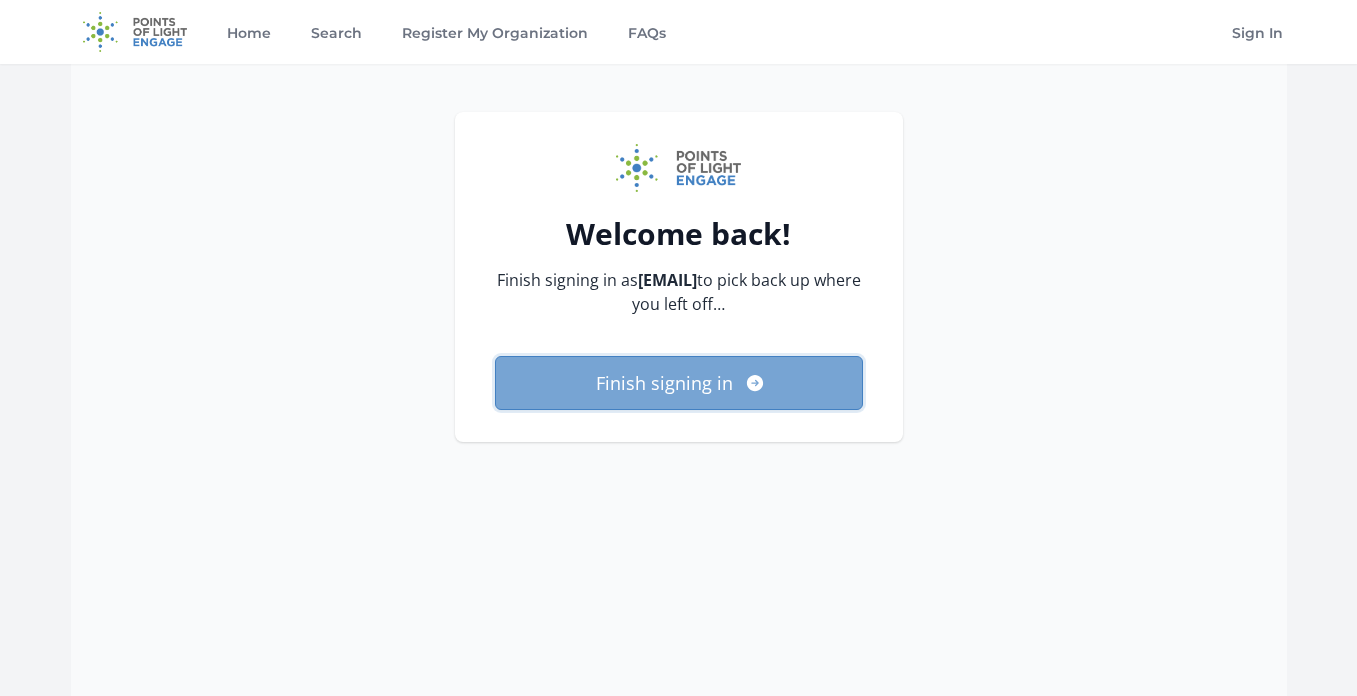 click on "Finish signing in" at bounding box center (679, 383) 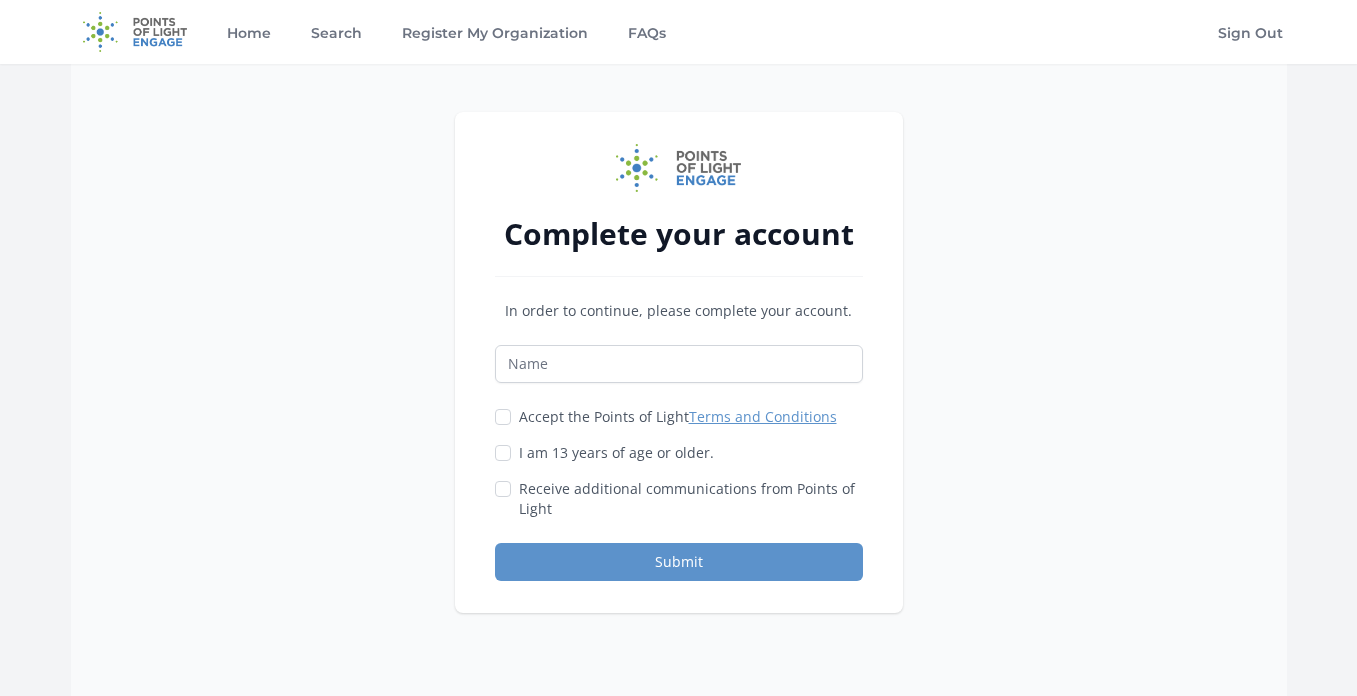 scroll, scrollTop: 0, scrollLeft: 0, axis: both 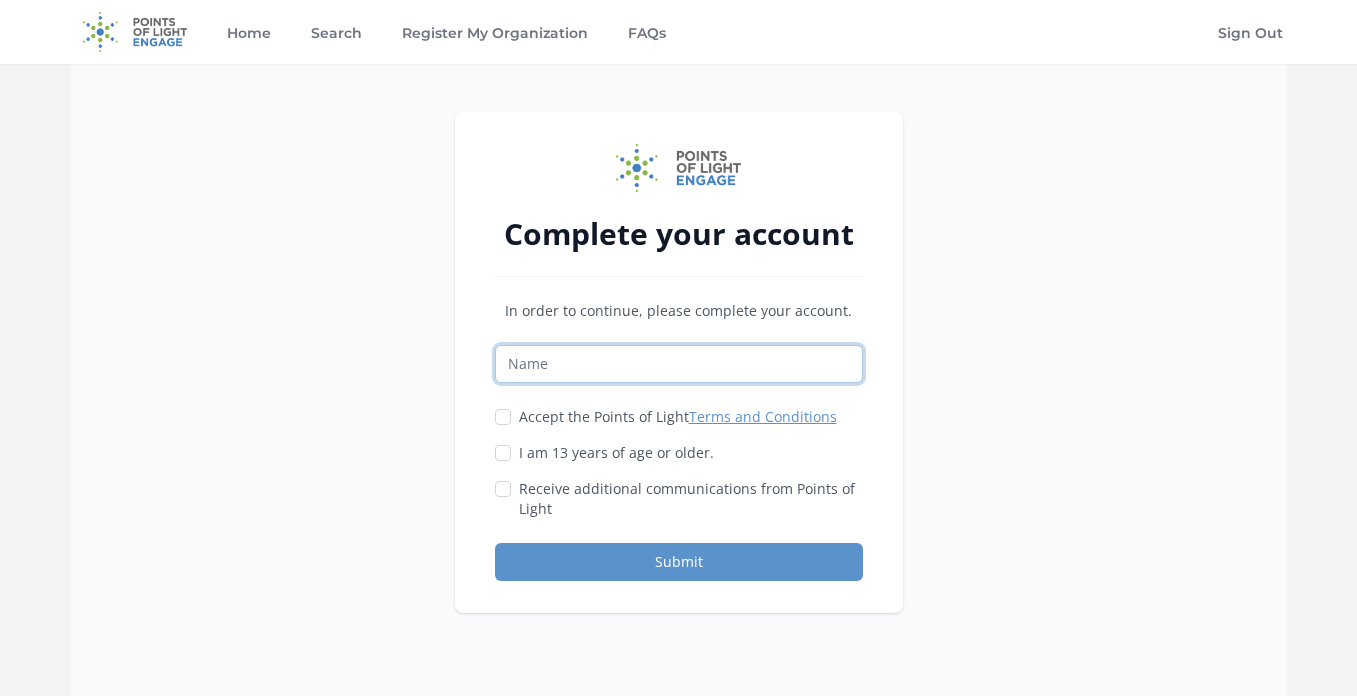 click at bounding box center (679, 364) 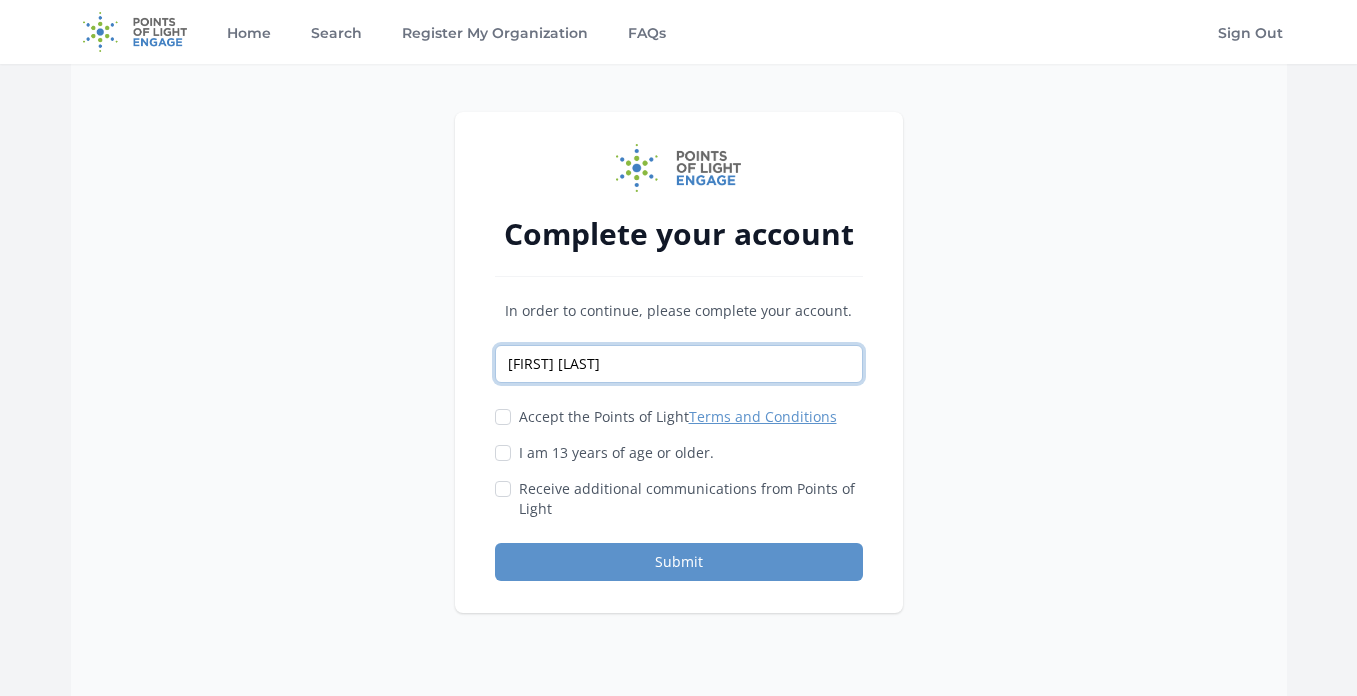 click on "Lynda Yoon-Bitz" at bounding box center [679, 364] 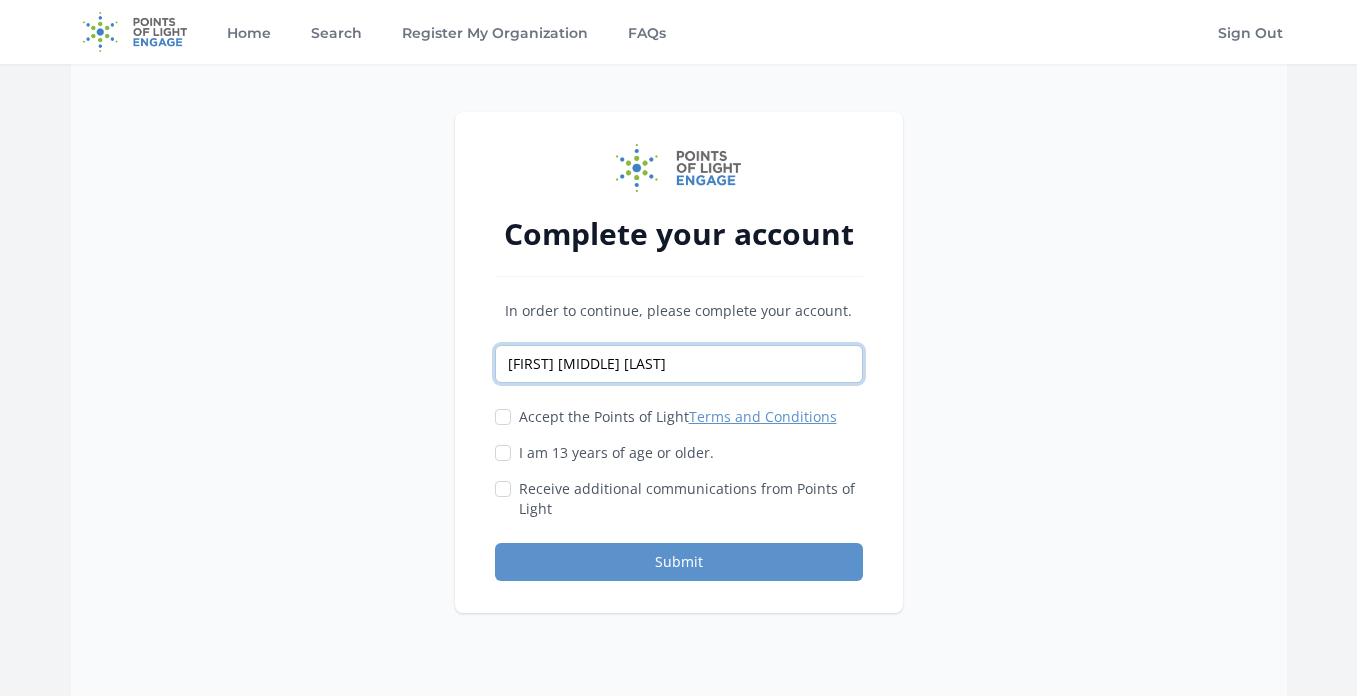 type on "Lynda Kyung Yoon-Bitz" 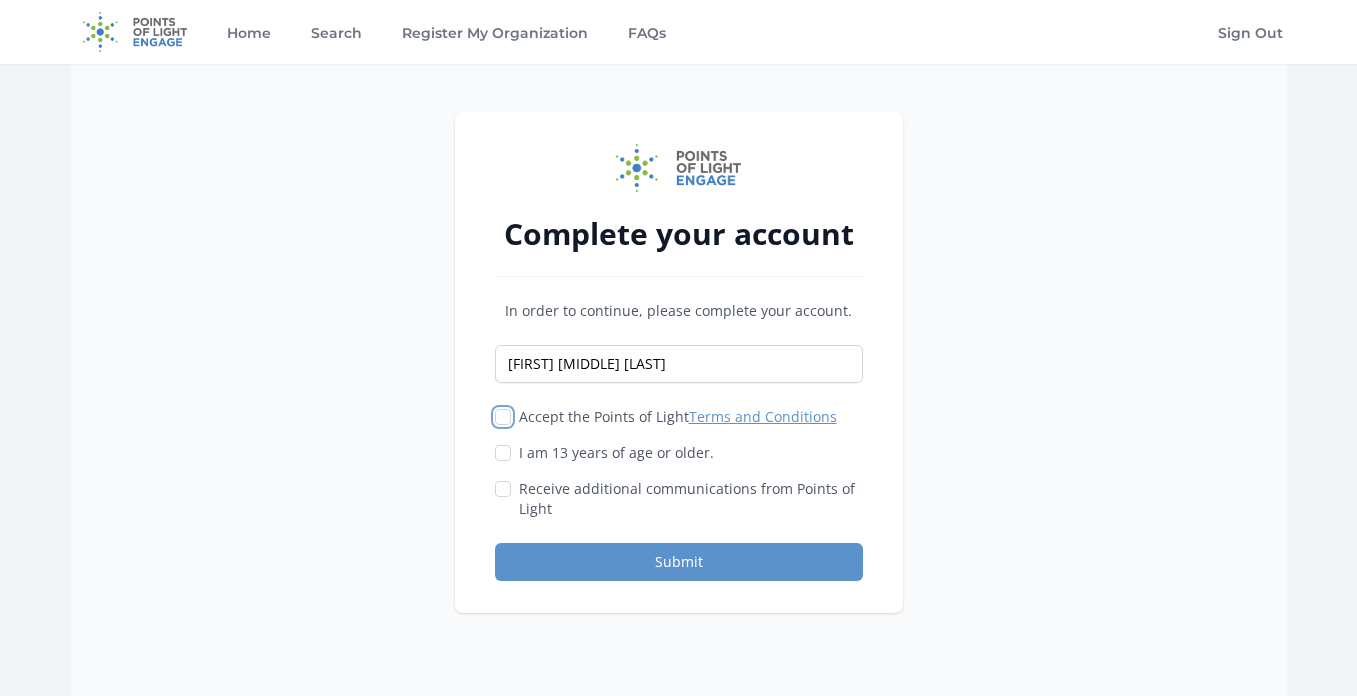 click on "Accept the Points of Light  Terms and Conditions" at bounding box center [503, 417] 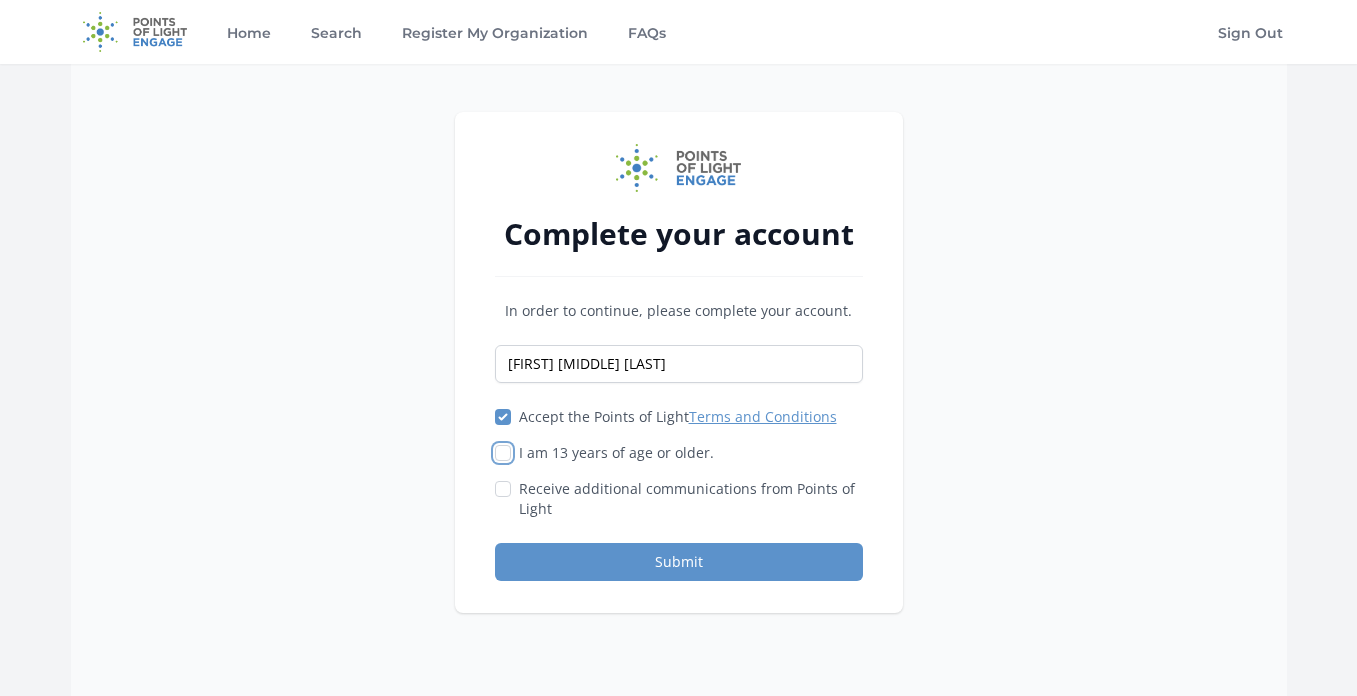 click on "I am 13 years of age or older." at bounding box center [503, 453] 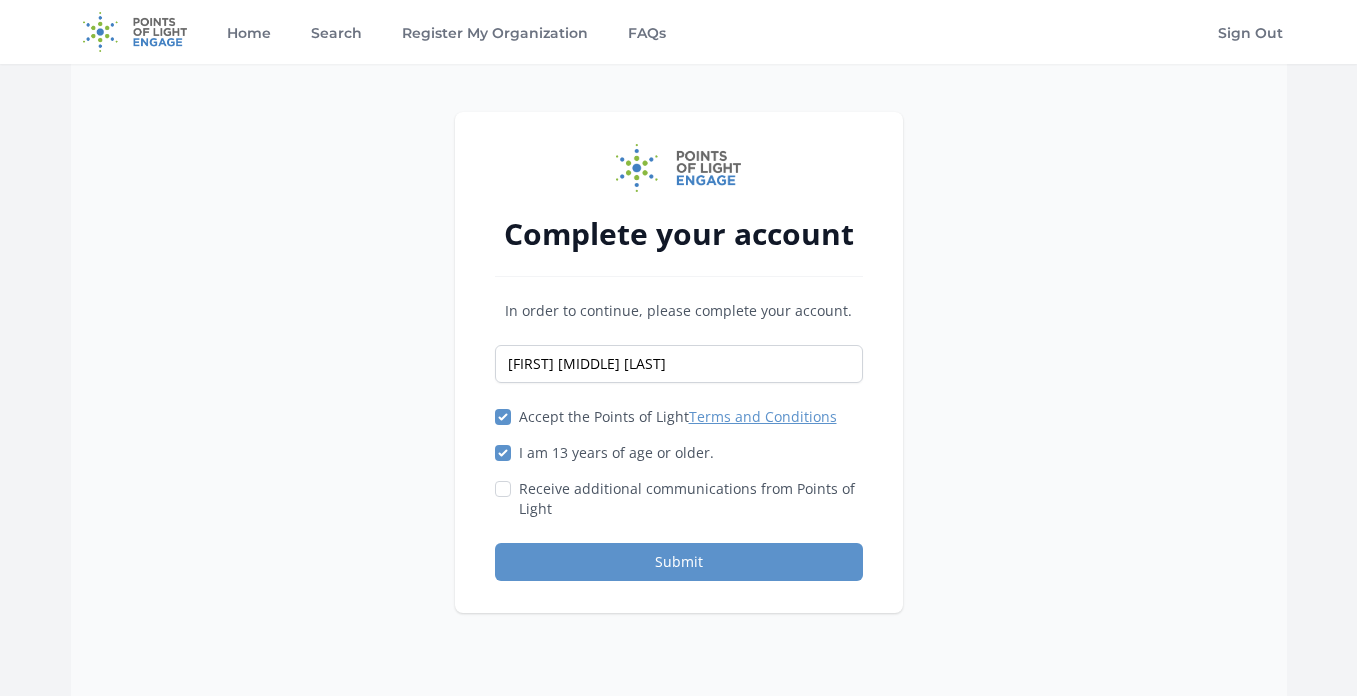 click at bounding box center (503, 489) 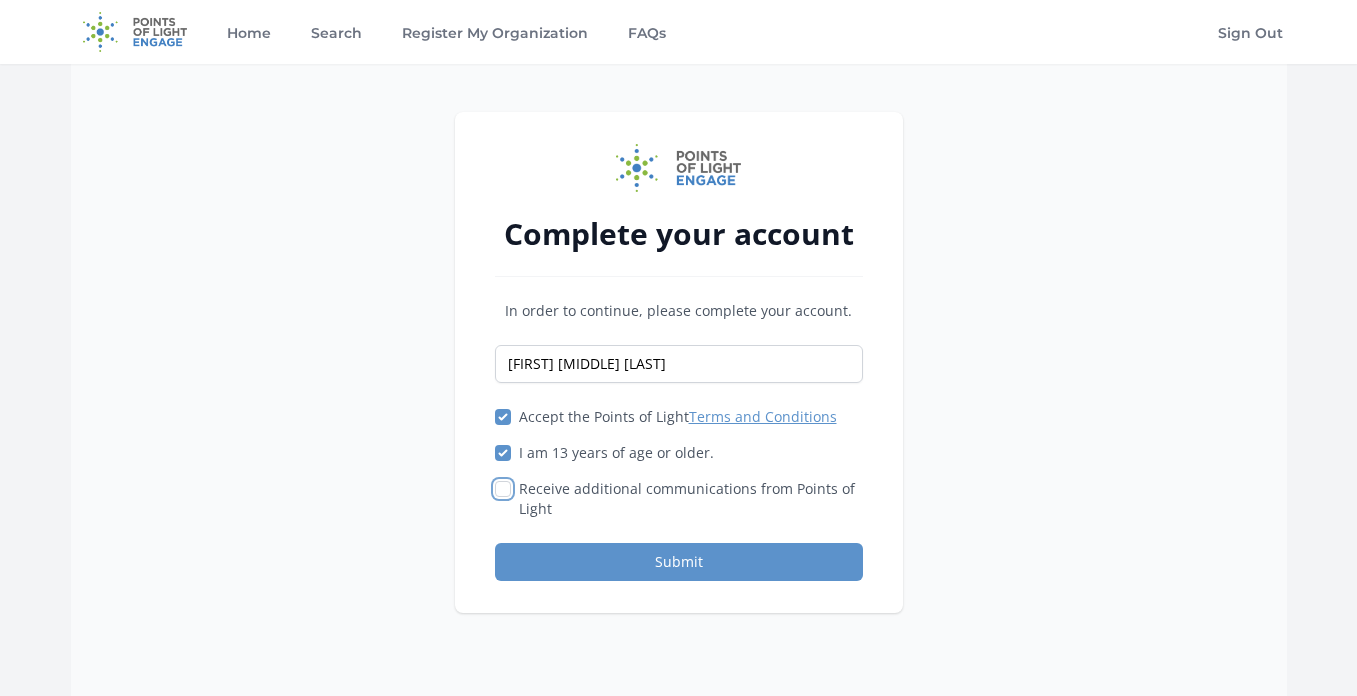 click on "Receive additional communications from Points of Light" at bounding box center (503, 489) 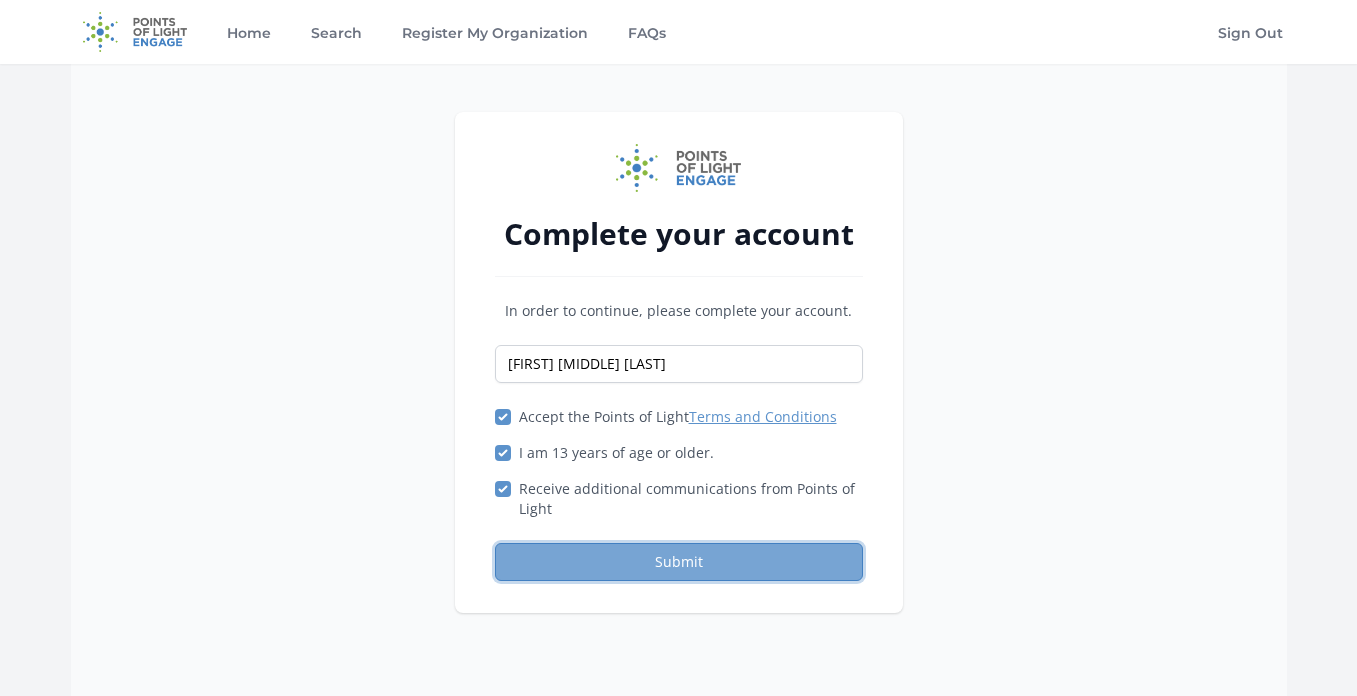 click on "Submit" at bounding box center [679, 562] 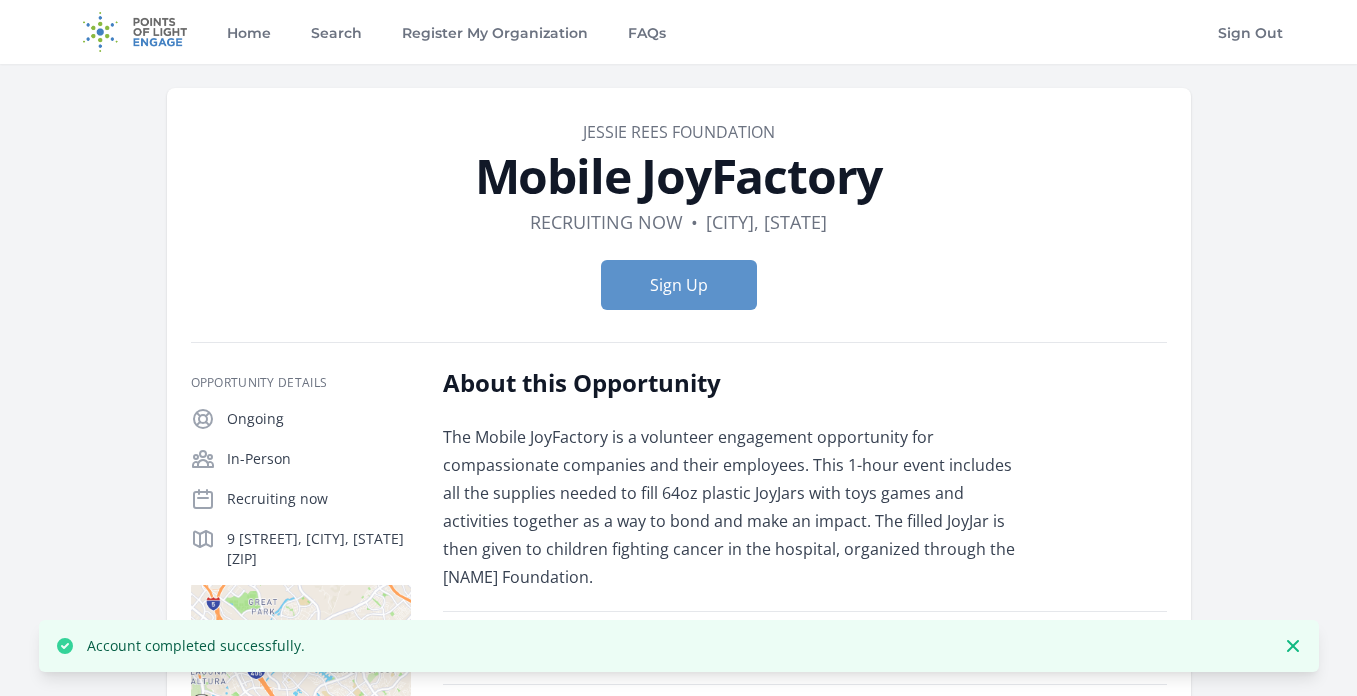 scroll, scrollTop: 0, scrollLeft: 0, axis: both 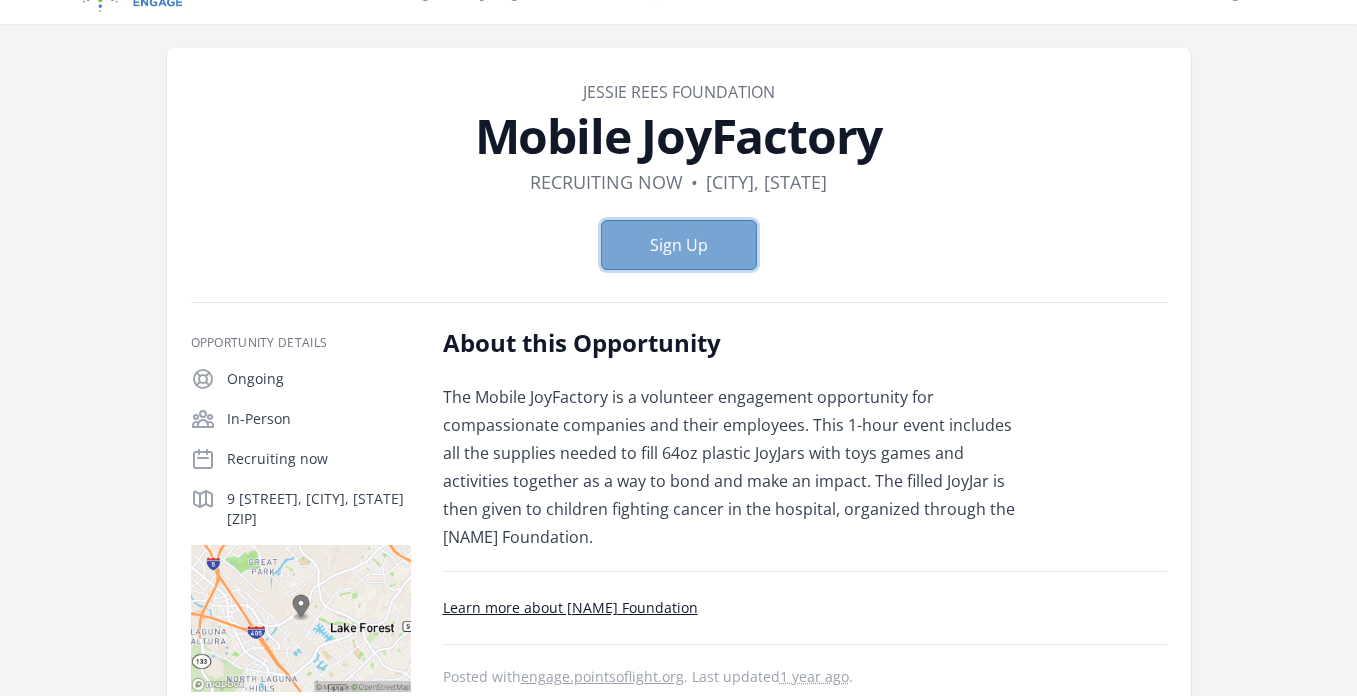 click on "Sign Up" at bounding box center (679, 245) 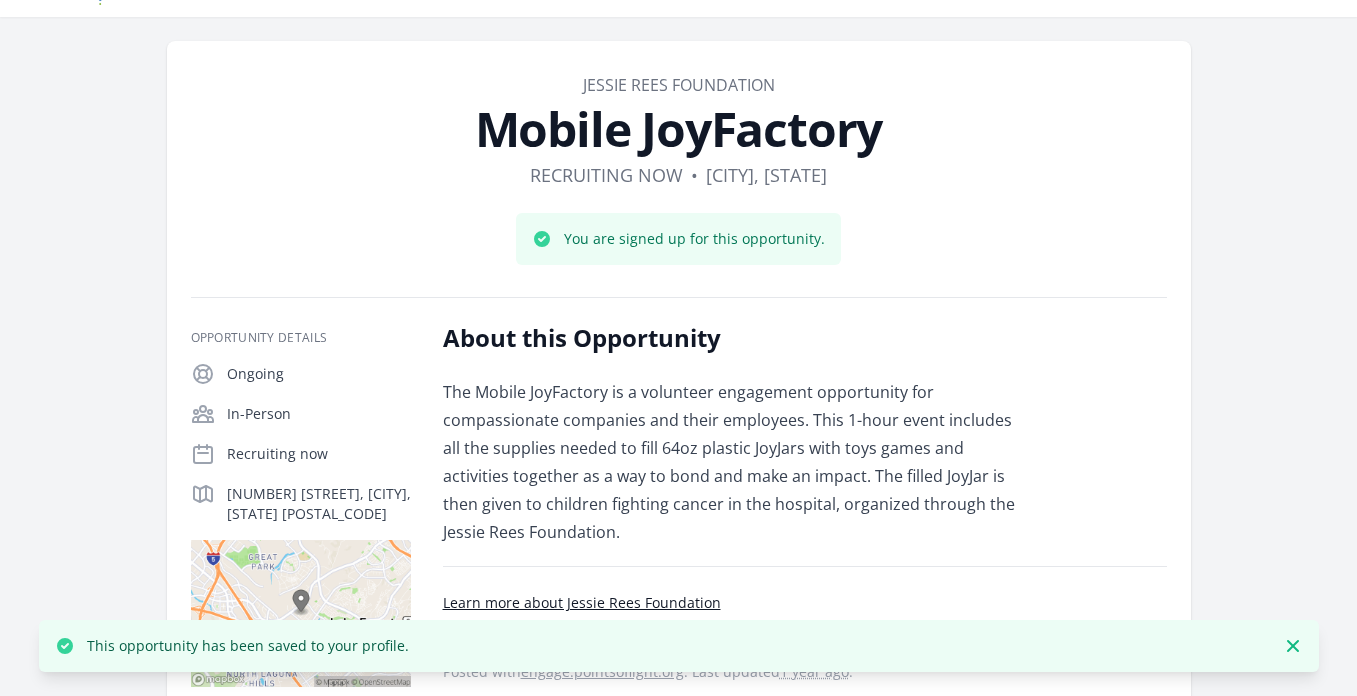 scroll, scrollTop: 0, scrollLeft: 0, axis: both 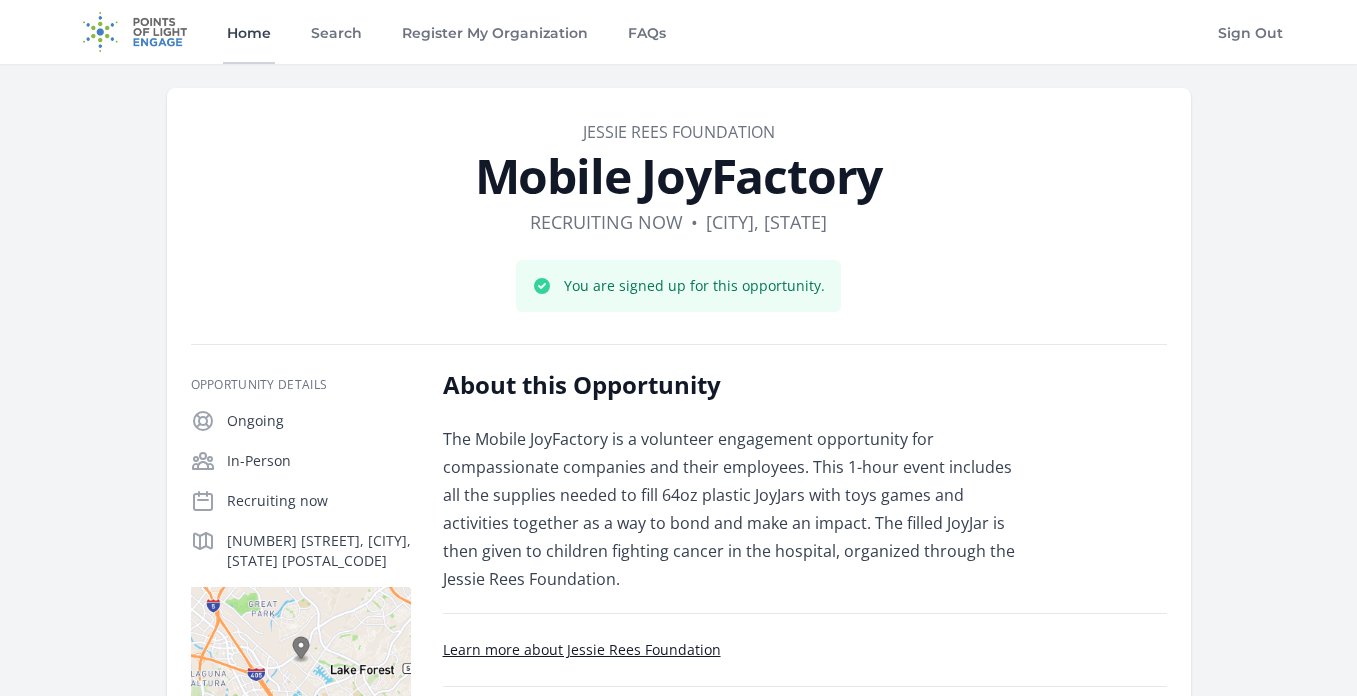 click on "Home" at bounding box center [249, 32] 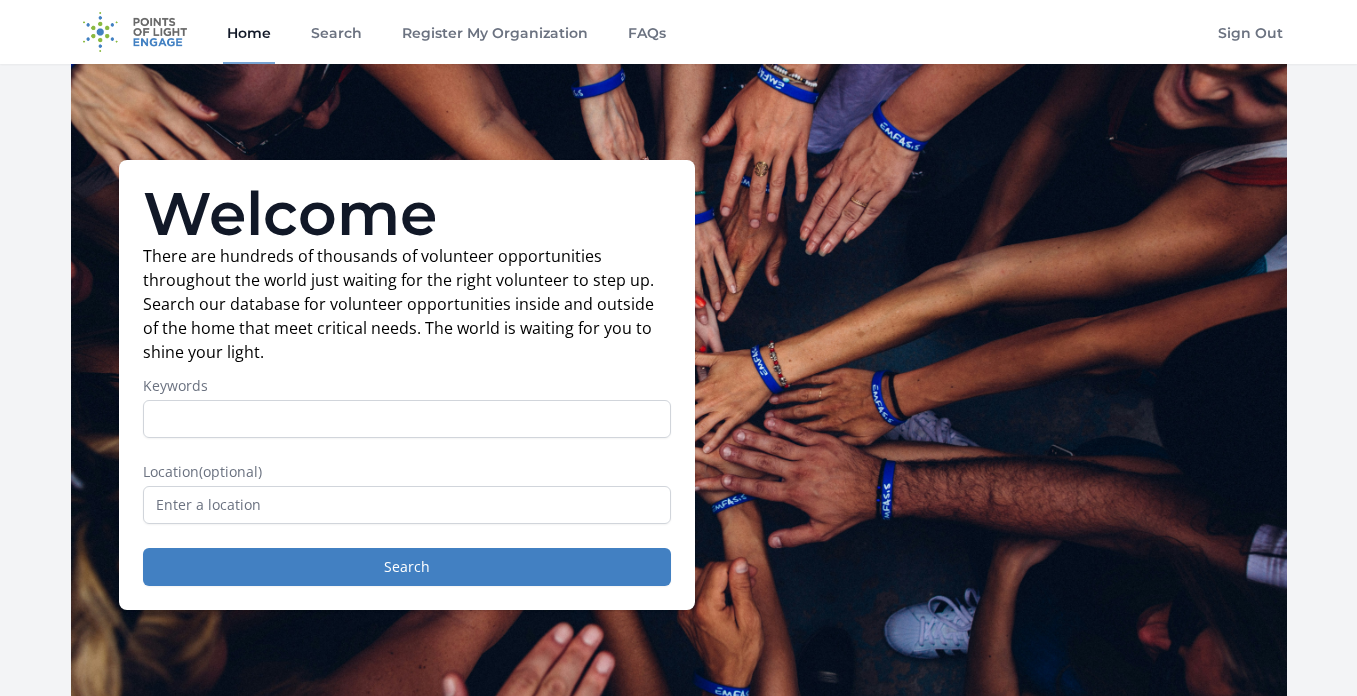 scroll, scrollTop: 0, scrollLeft: 0, axis: both 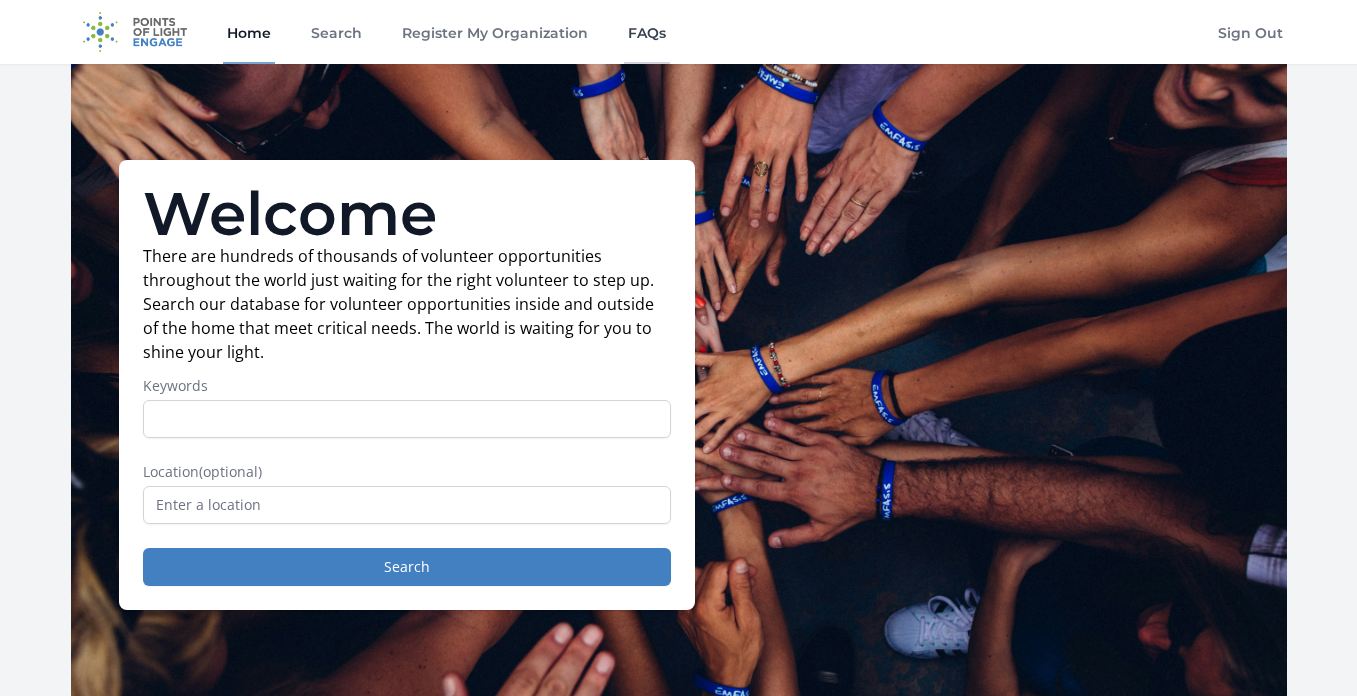 click on "FAQs" at bounding box center [647, 32] 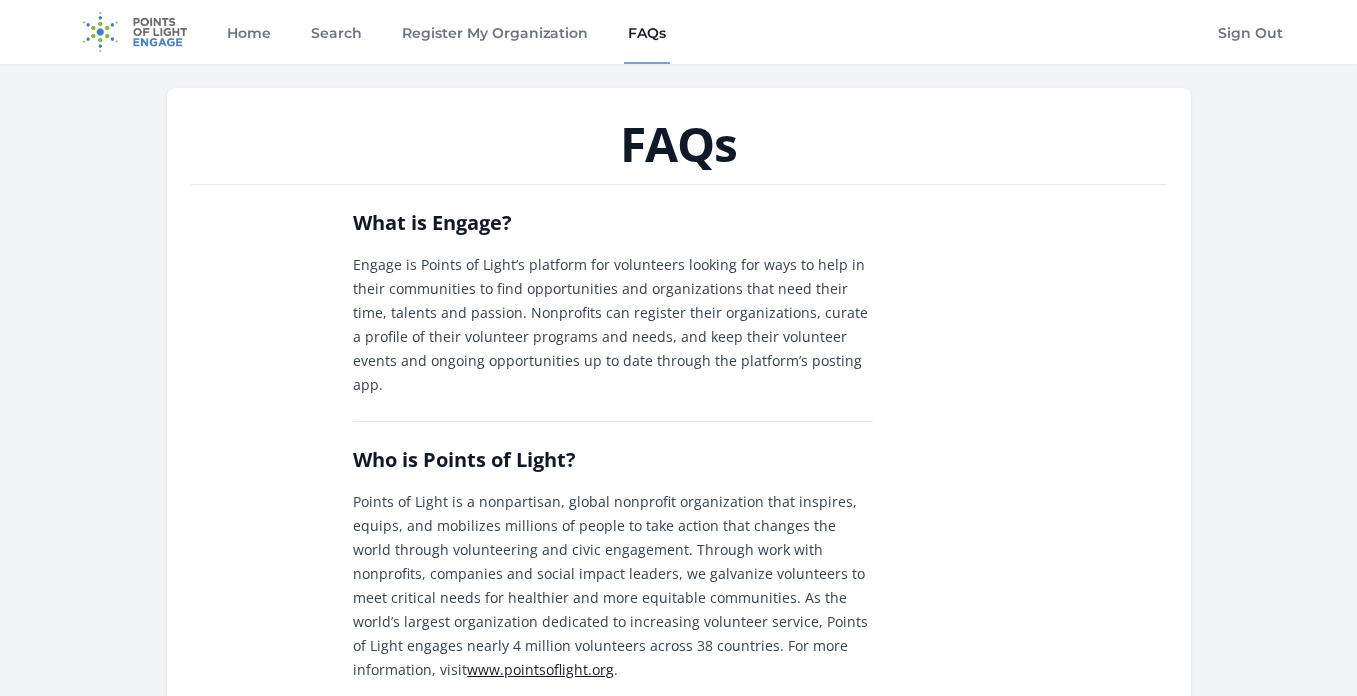 scroll, scrollTop: 0, scrollLeft: 0, axis: both 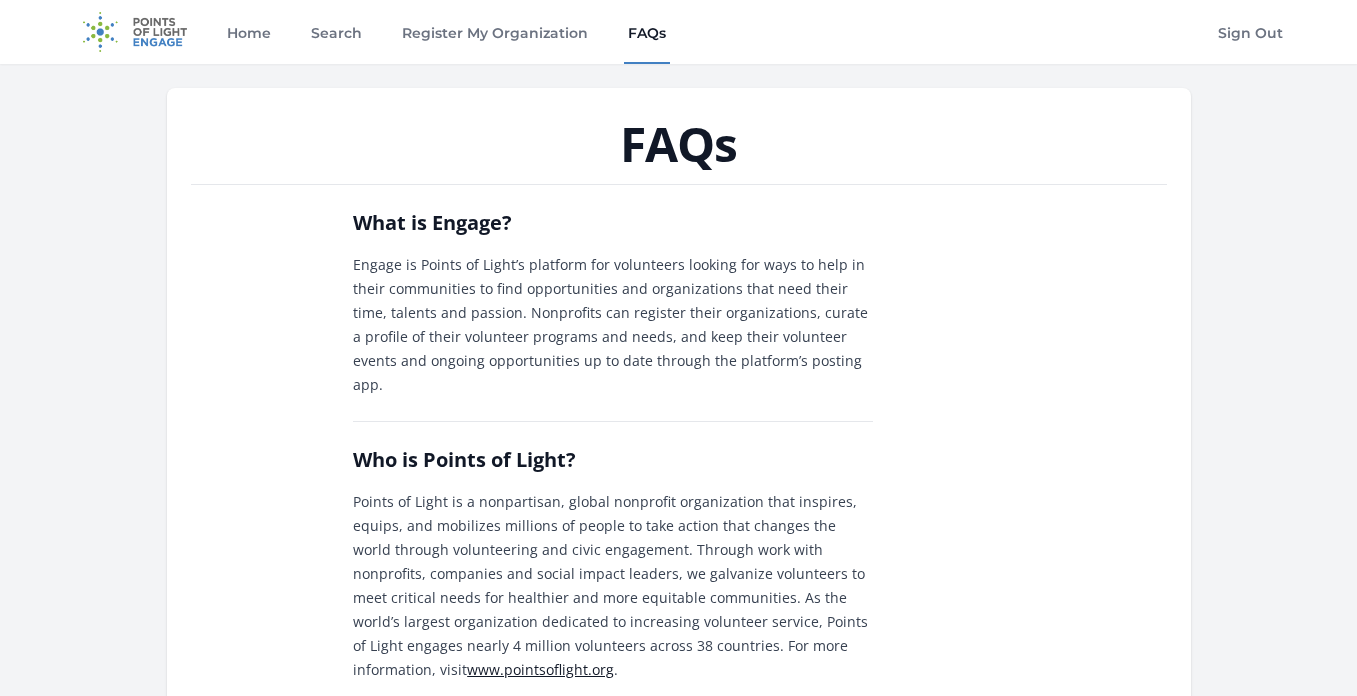 click on "FAQs" at bounding box center [647, 32] 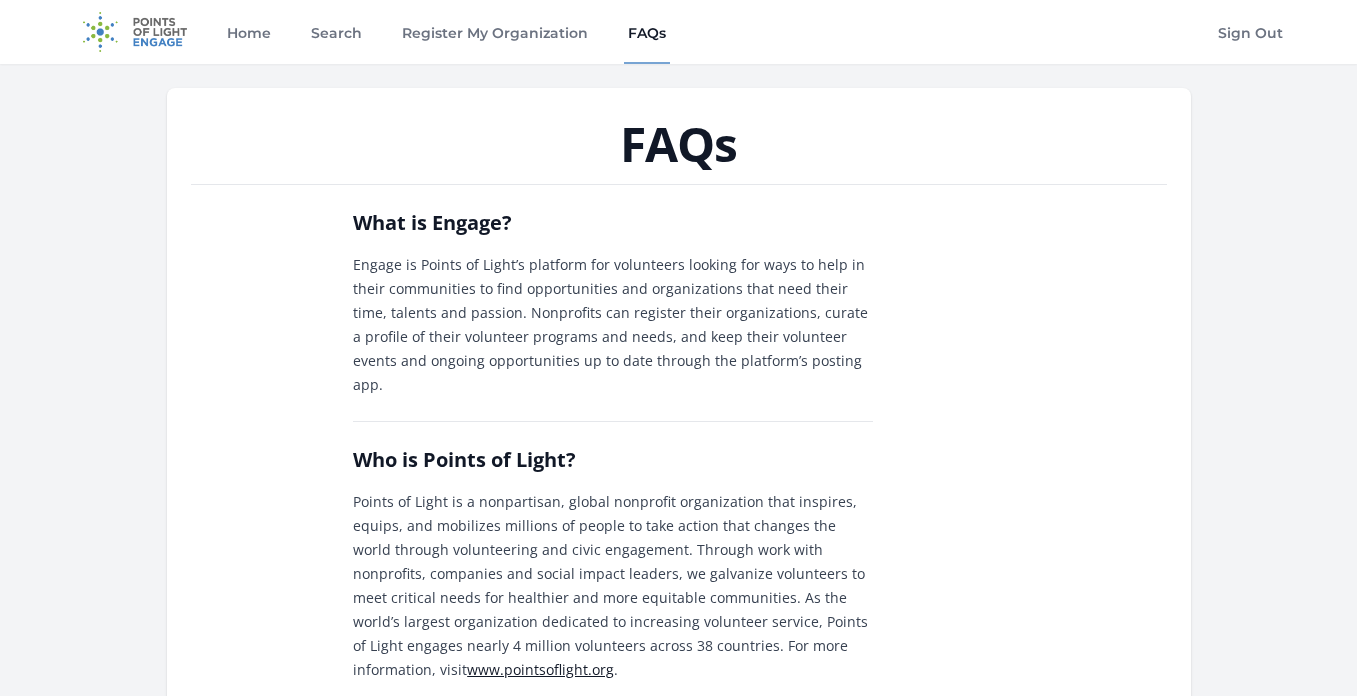 scroll, scrollTop: 0, scrollLeft: 0, axis: both 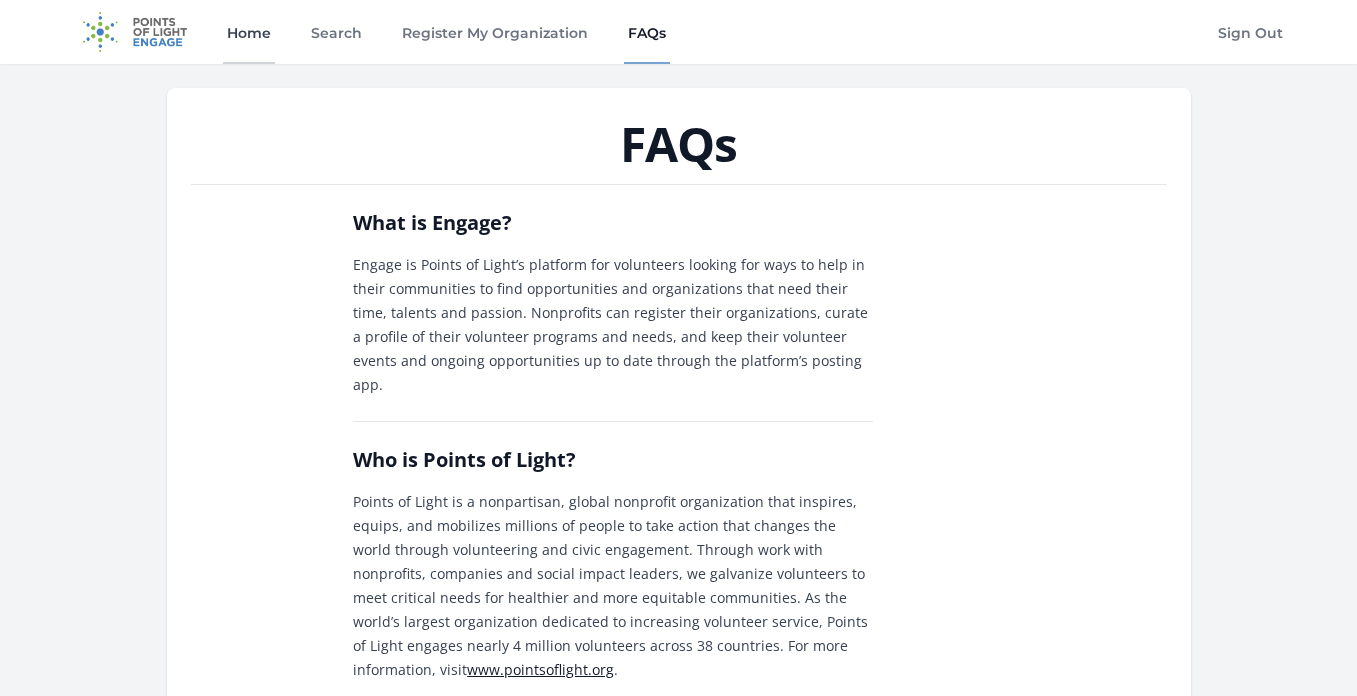 click on "Home" at bounding box center [249, 32] 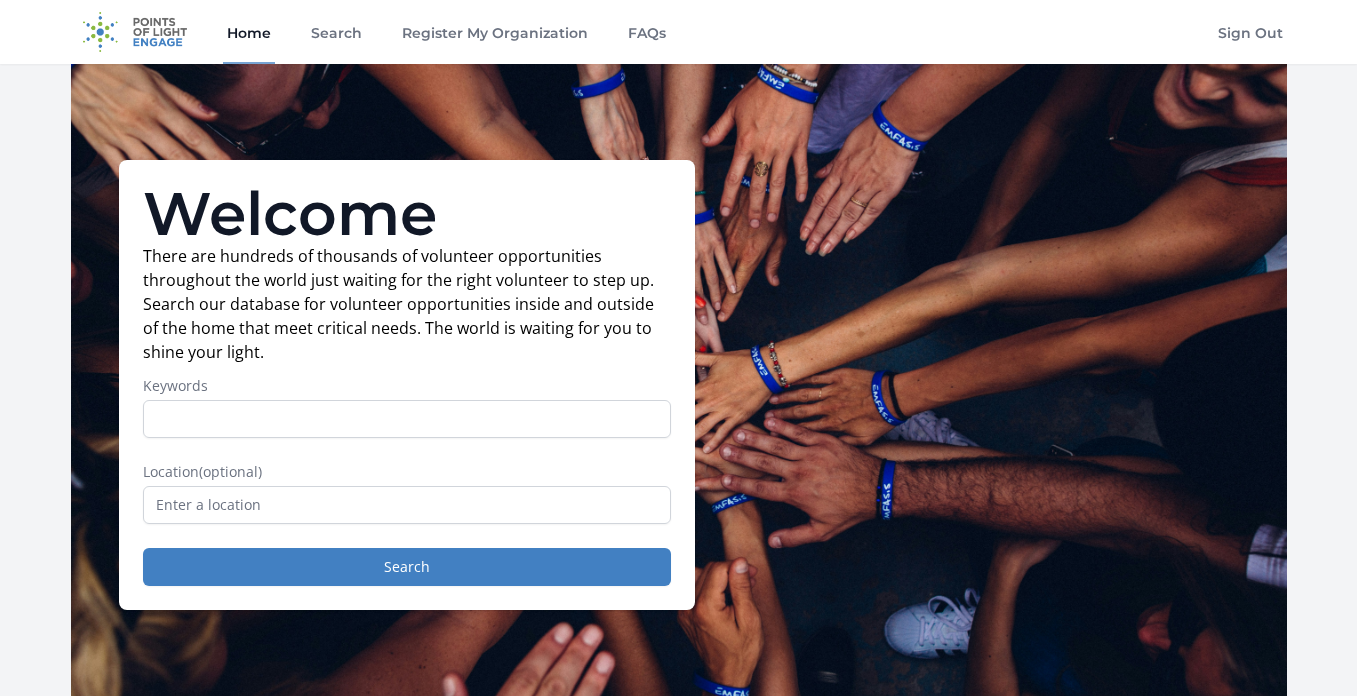 scroll, scrollTop: 0, scrollLeft: 0, axis: both 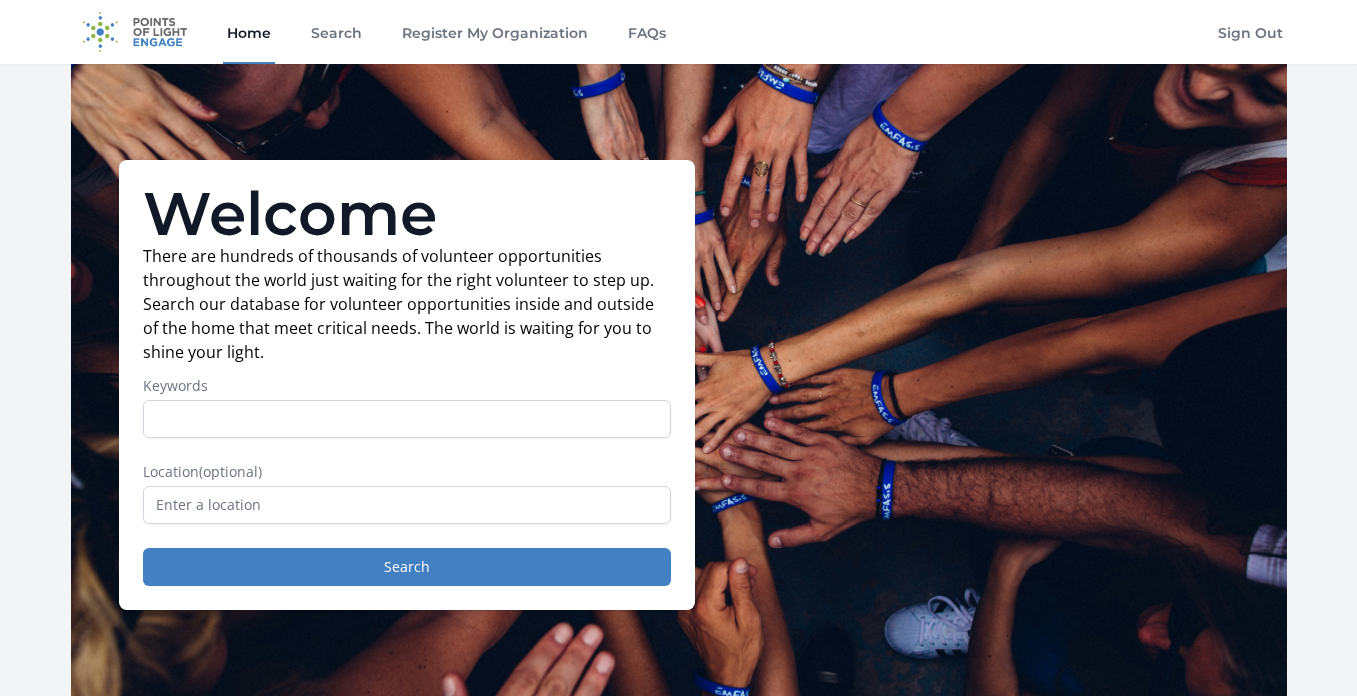 click on "Home" at bounding box center (249, 32) 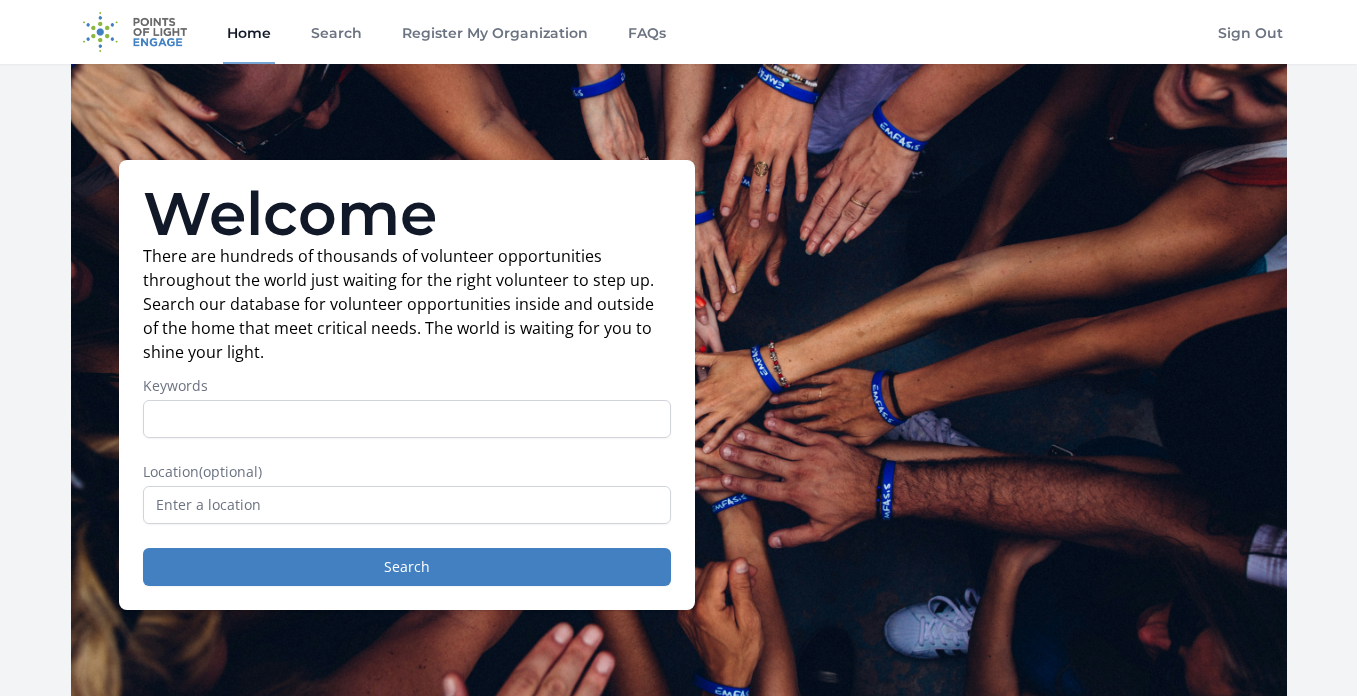 scroll, scrollTop: 0, scrollLeft: 0, axis: both 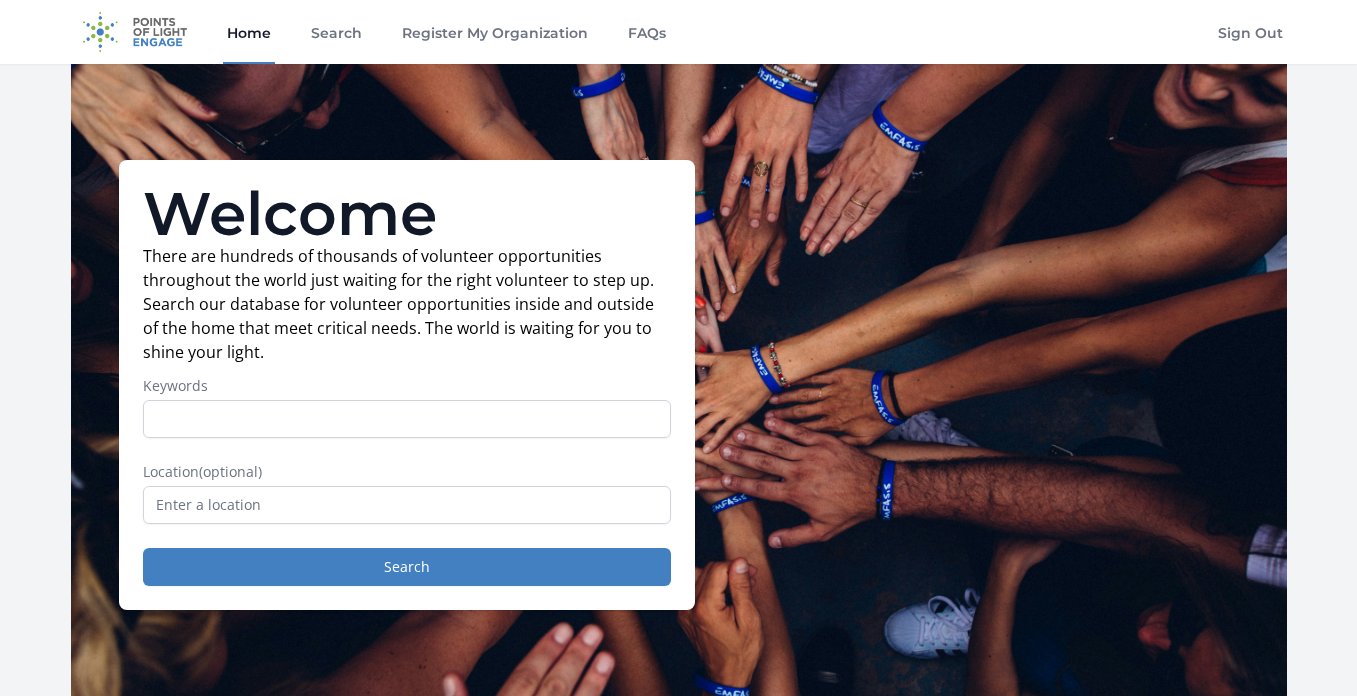 click on "Home" at bounding box center [249, 32] 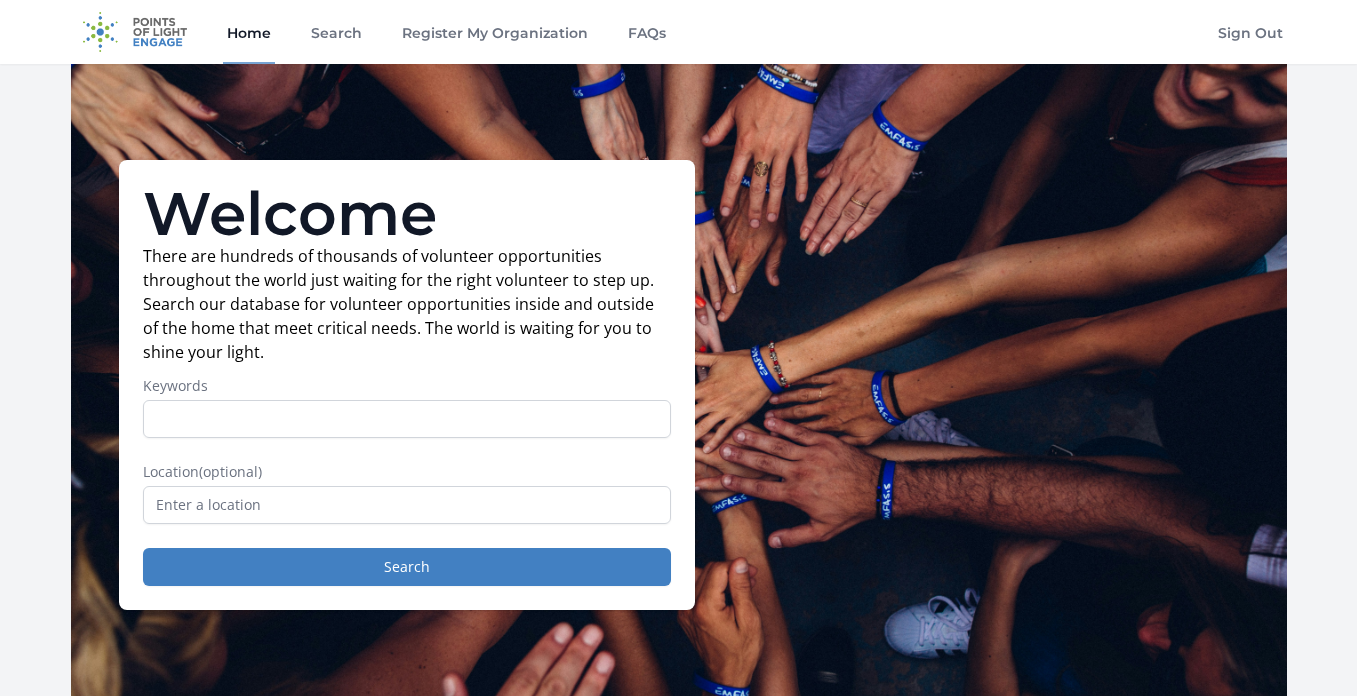scroll, scrollTop: 0, scrollLeft: 0, axis: both 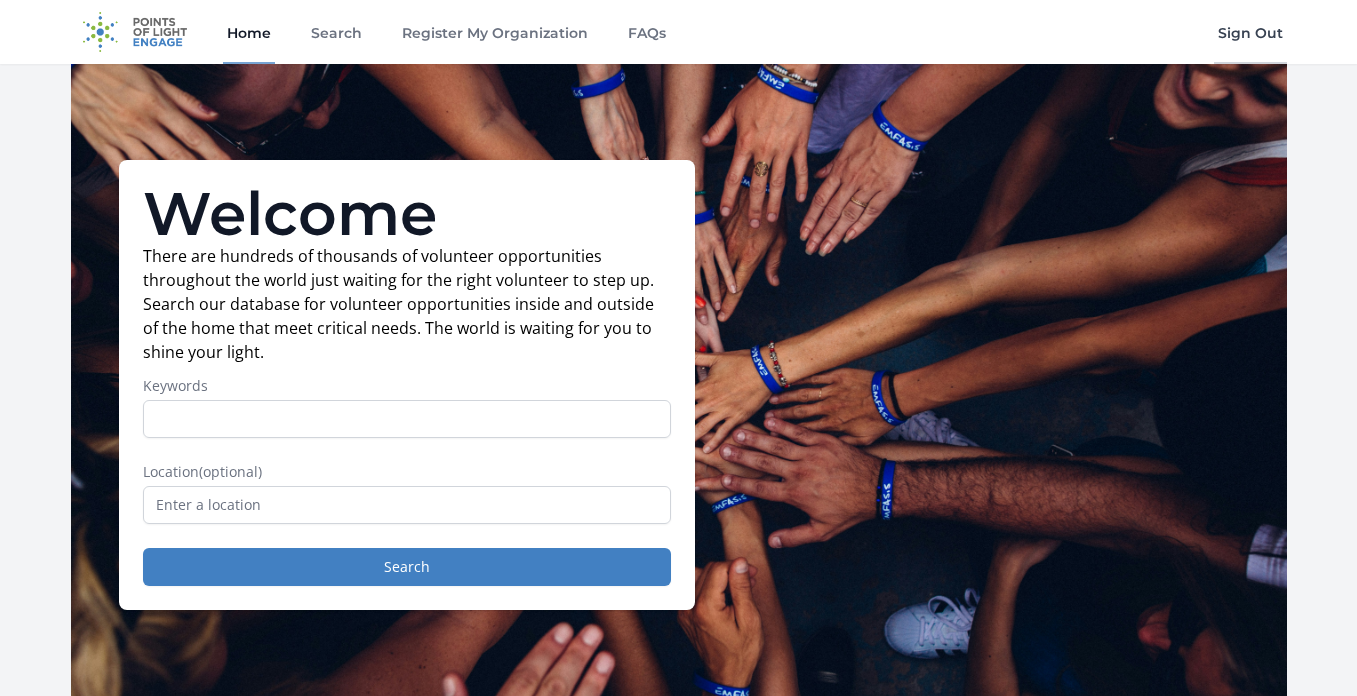 click on "Sign Out" at bounding box center [1250, 32] 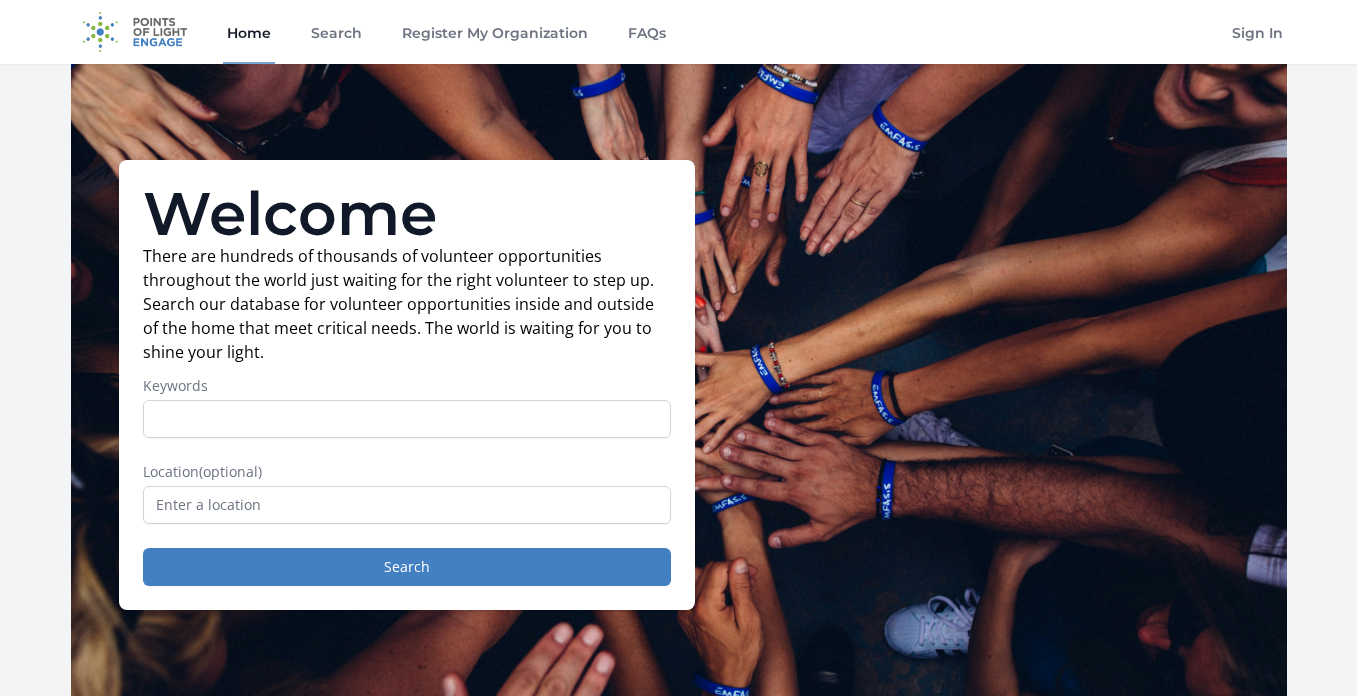 scroll, scrollTop: 0, scrollLeft: 0, axis: both 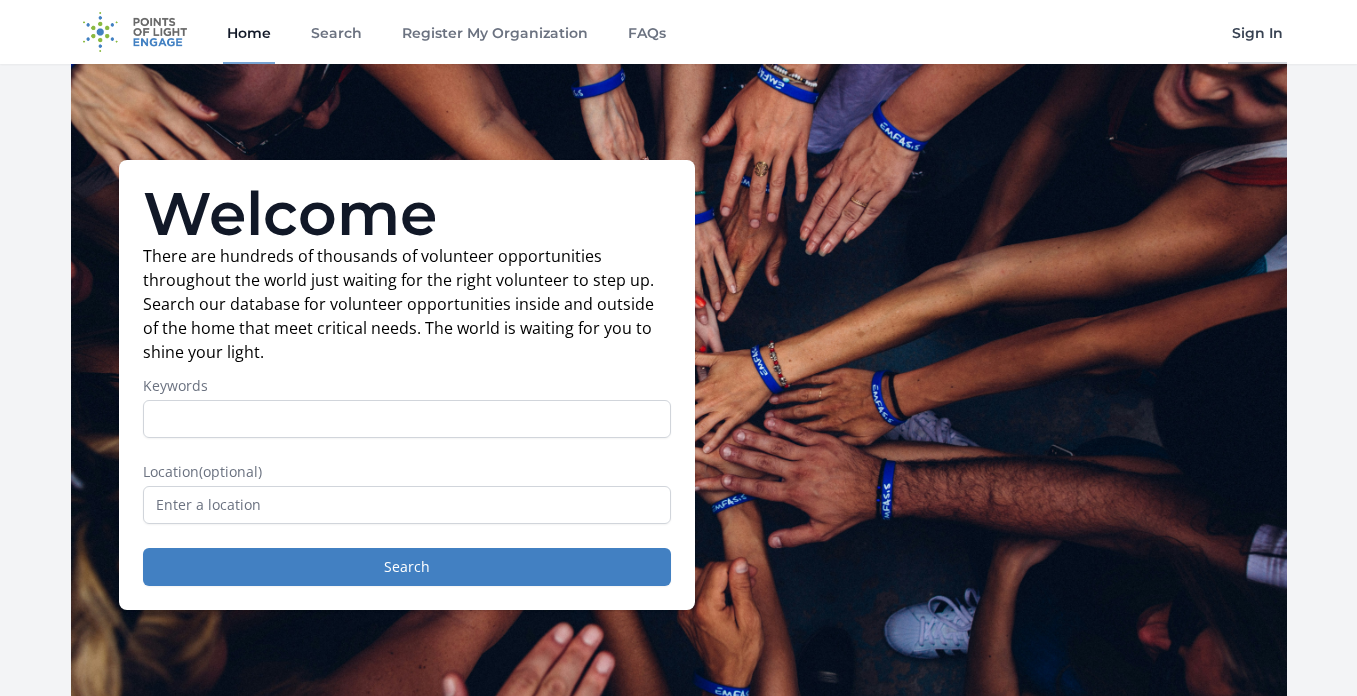 click on "Sign In" at bounding box center (1257, 32) 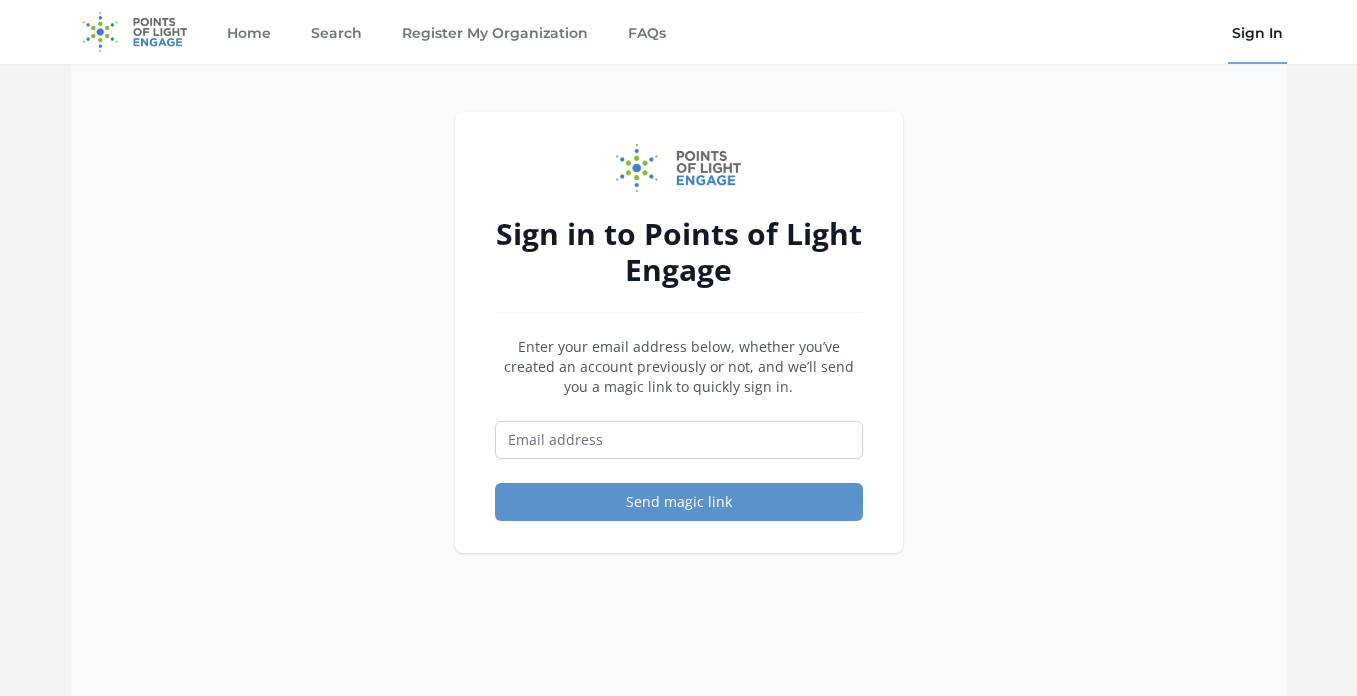 scroll, scrollTop: 0, scrollLeft: 0, axis: both 